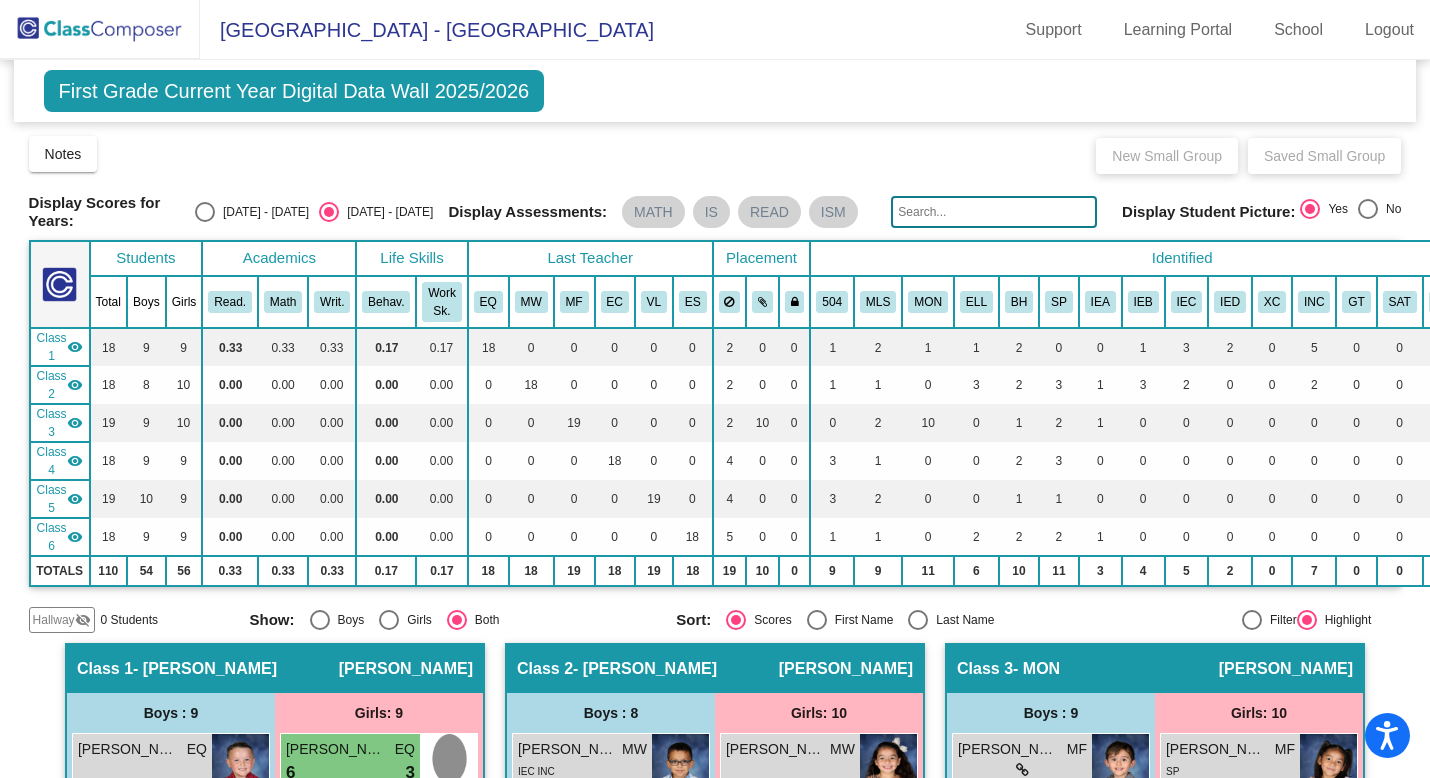 scroll, scrollTop: 0, scrollLeft: 0, axis: both 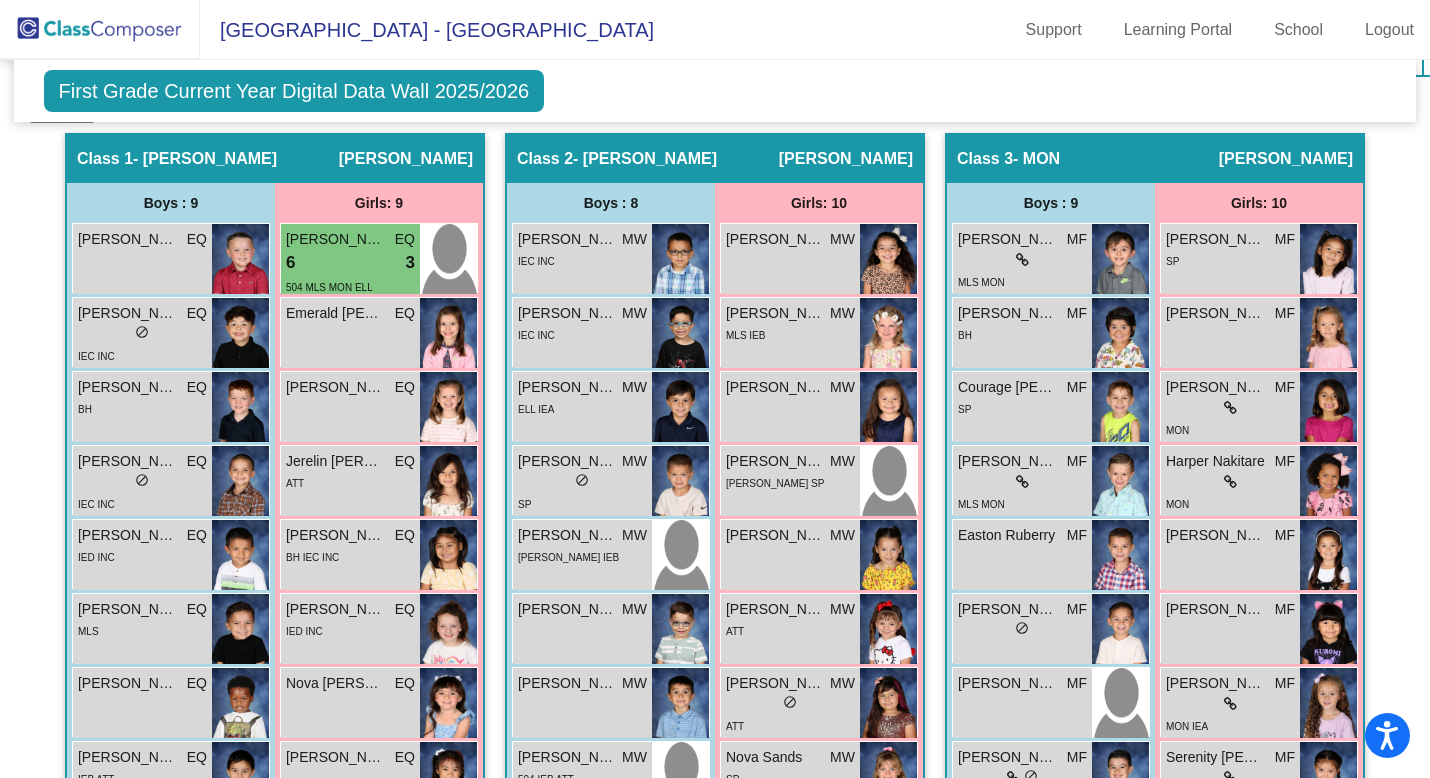 click on "First Grade Current Year Digital Data Wall 2025/2026" 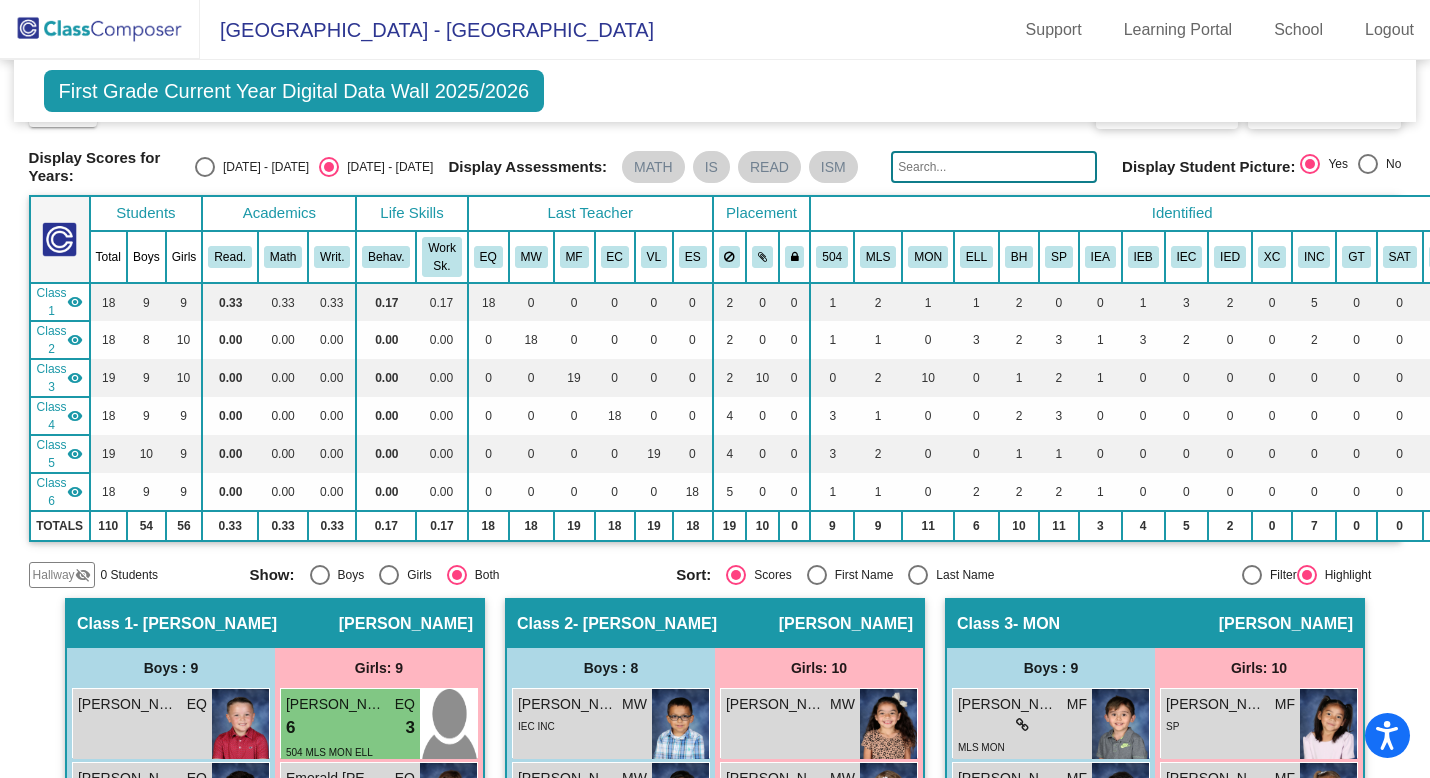 scroll, scrollTop: 0, scrollLeft: 0, axis: both 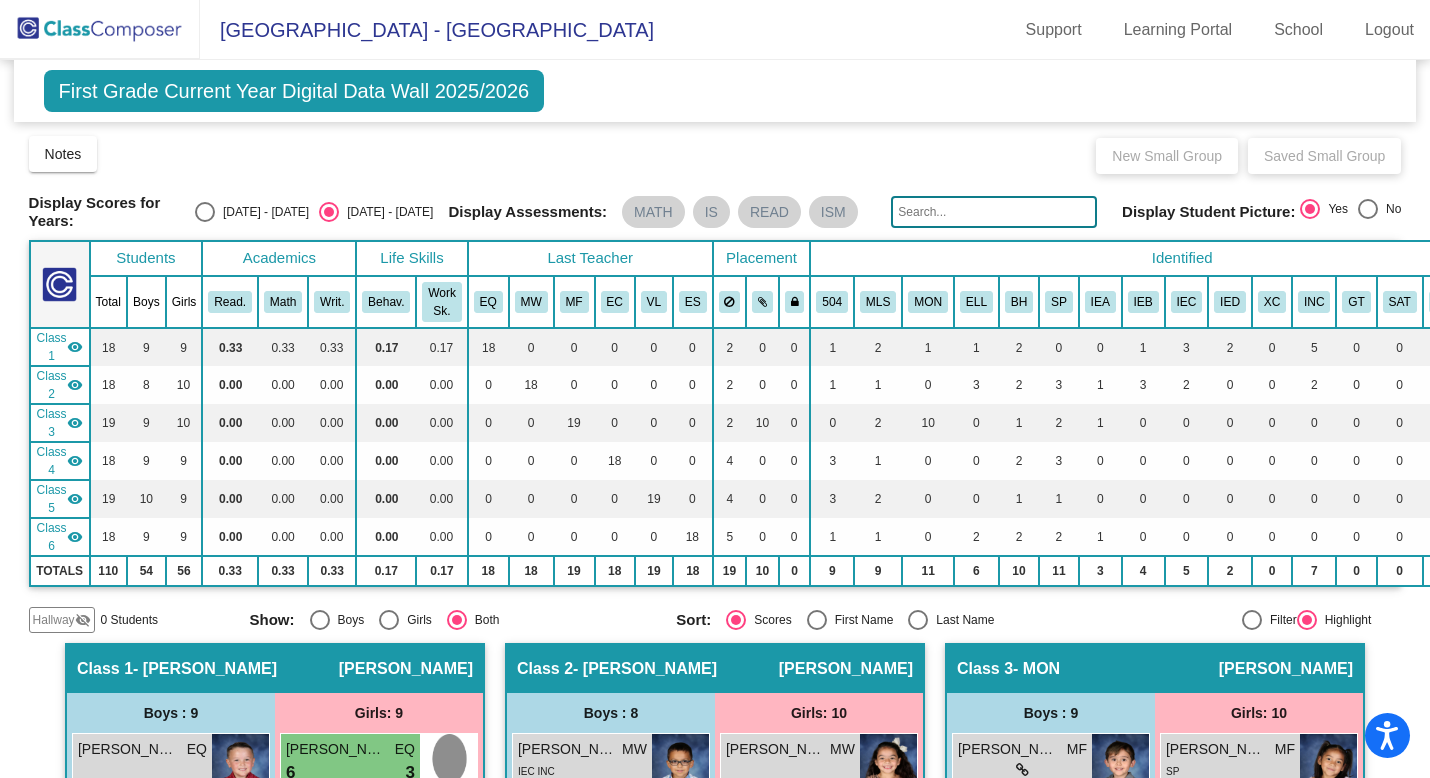 click on "New Small Group   Saved Small Group" 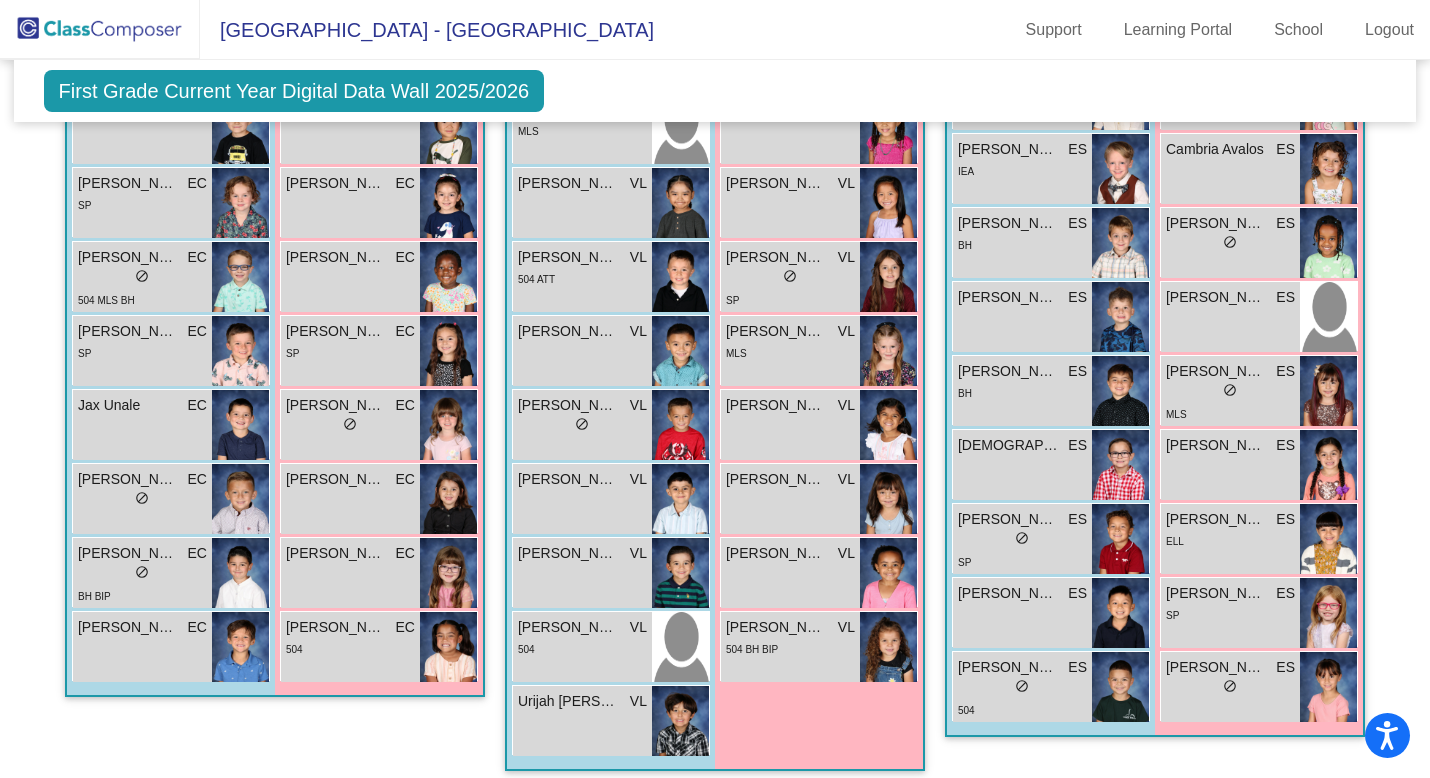 scroll, scrollTop: 1594, scrollLeft: 0, axis: vertical 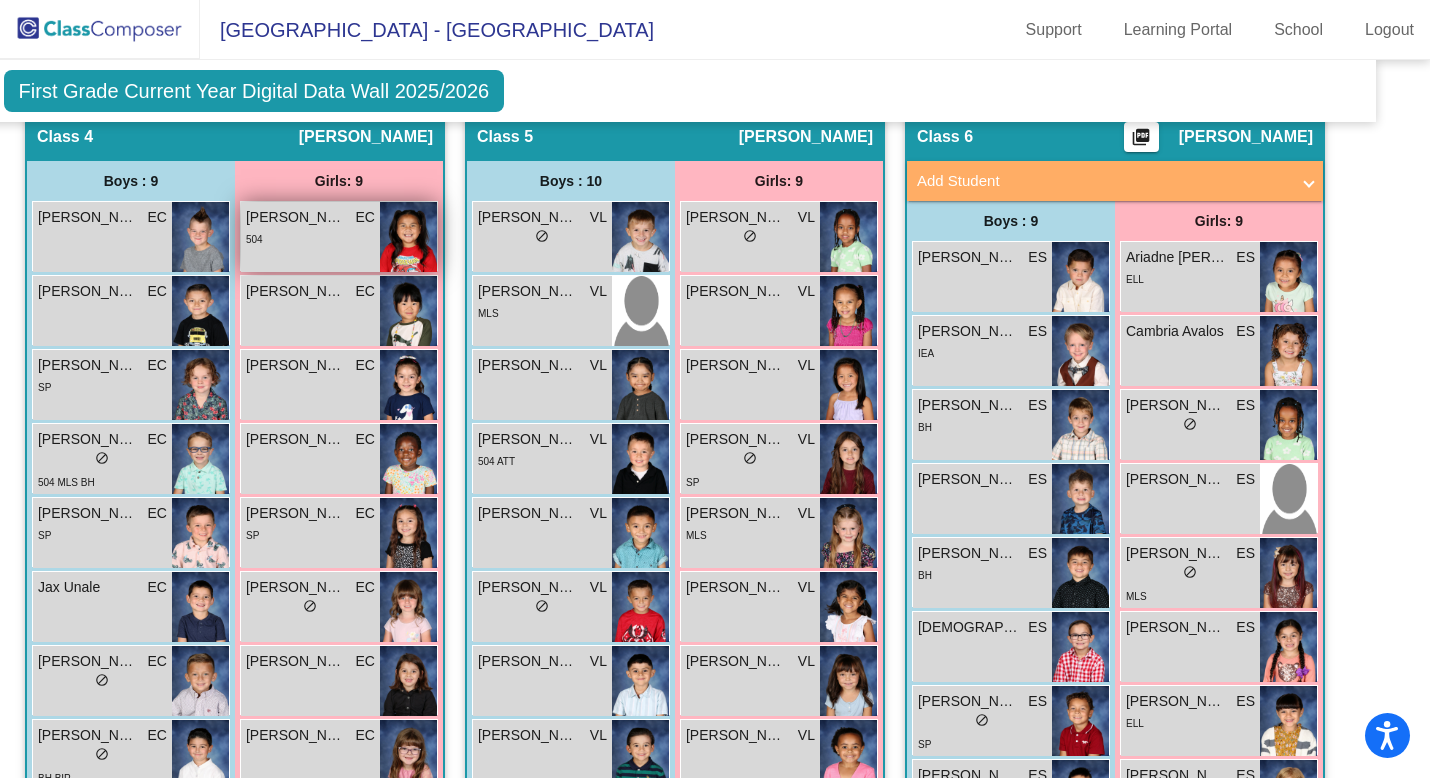 click at bounding box center (408, 237) 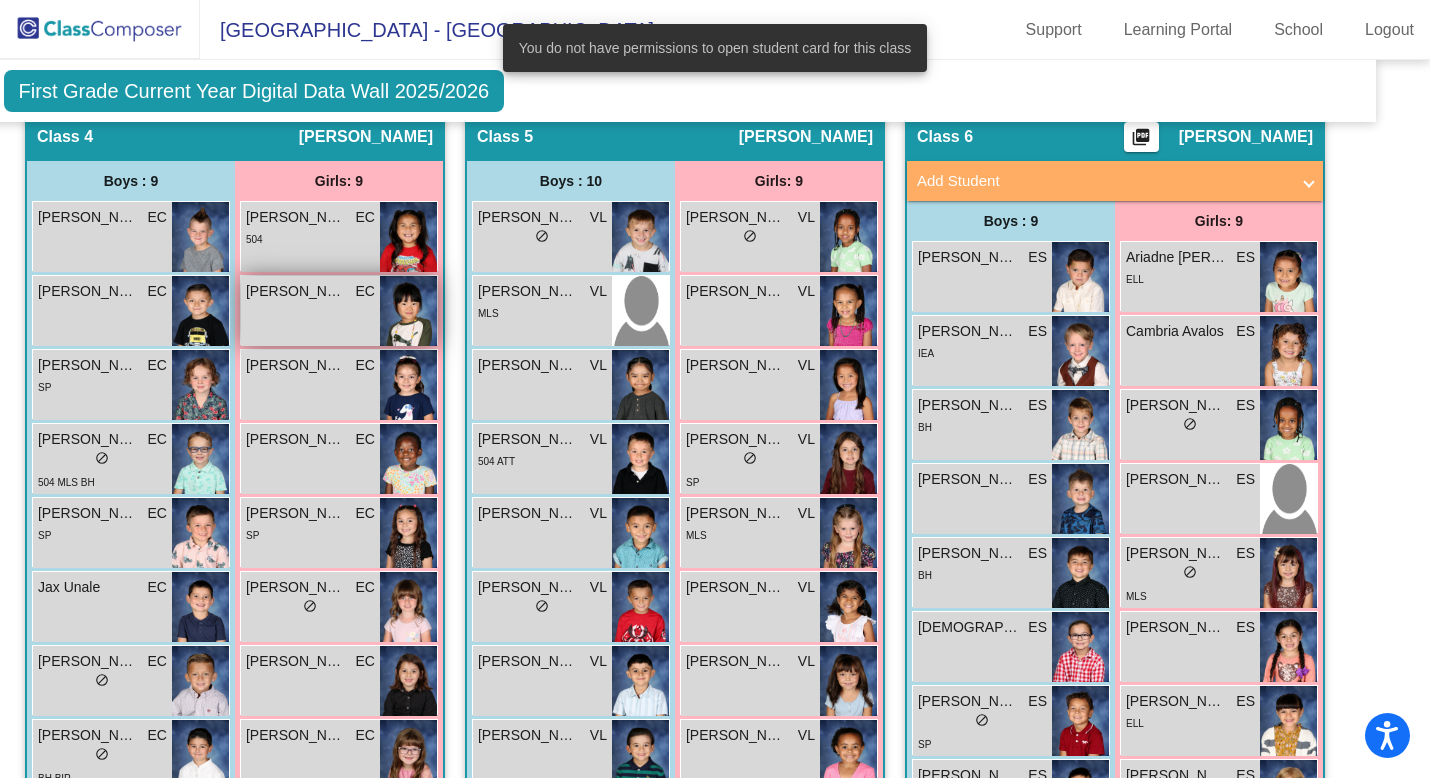 click on "[PERSON_NAME] Song EC lock do_not_disturb_alt" at bounding box center (310, 311) 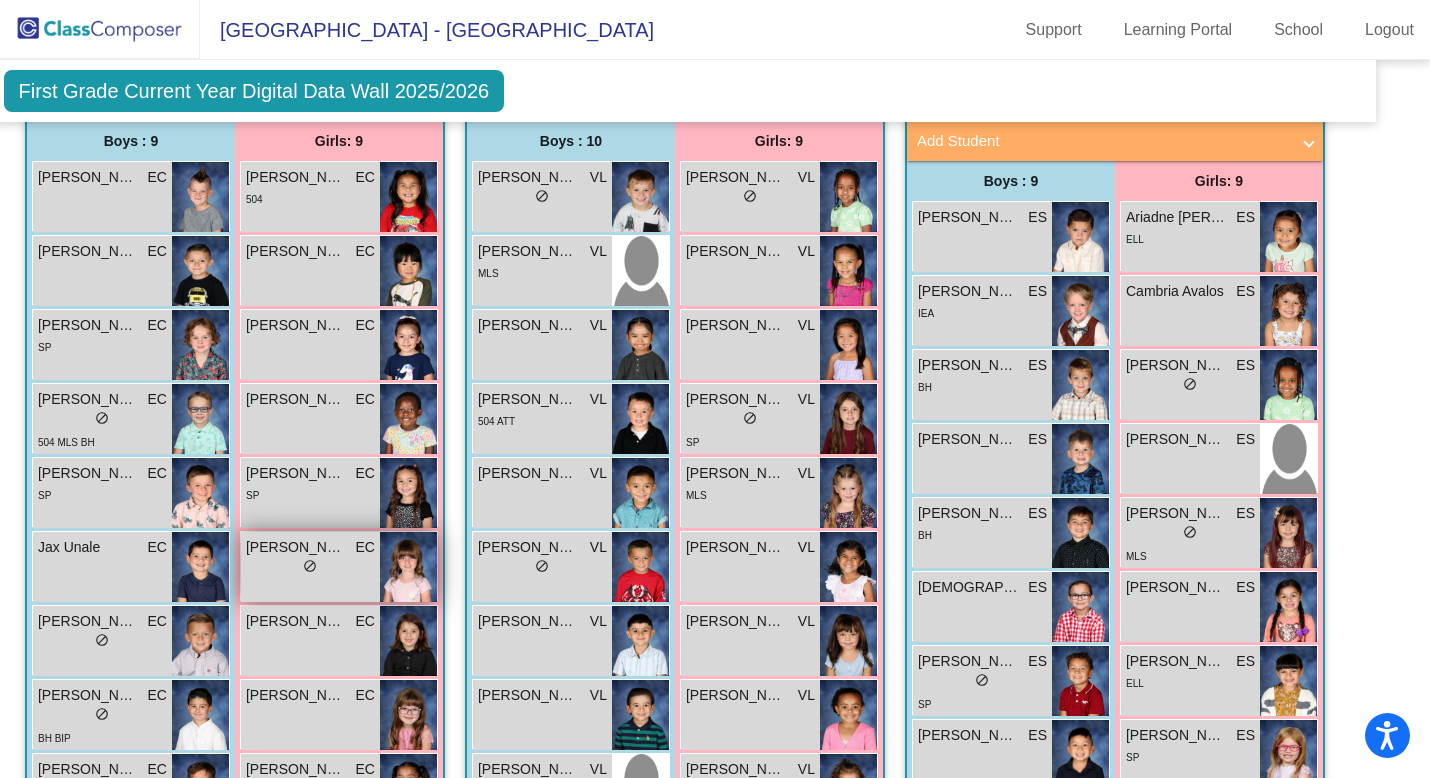 scroll, scrollTop: 1474, scrollLeft: 40, axis: both 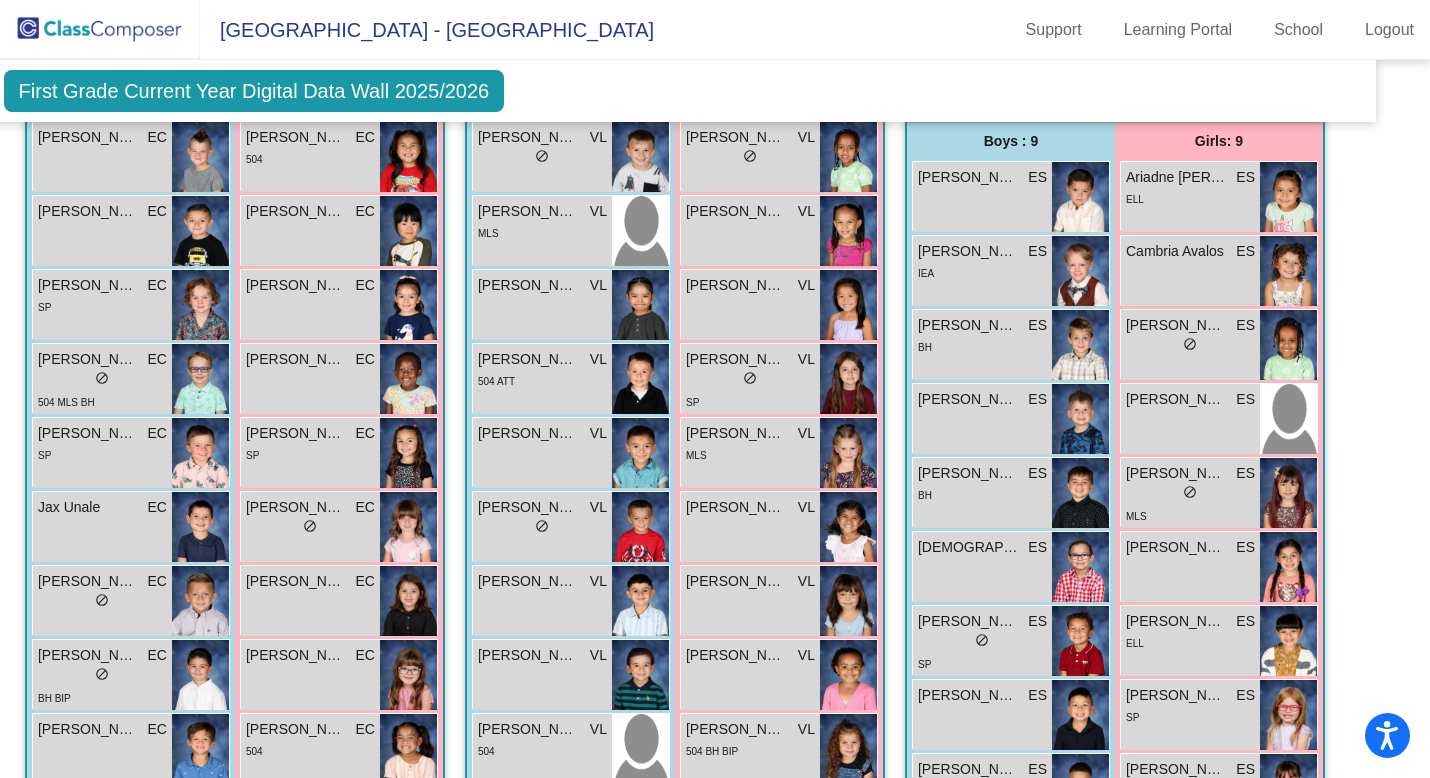 click on "Grade 1 Select Grade  First Grade Current Year Digital Data Wall 2025/2026  Add, Move, or Retain Students Off   On  Incoming   Digital Data Wall    Display Scores for Years:   [DATE] - [DATE]   [DATE] - [DATE]  Grade/Archive Students in Table View   Download   New Small Group   Saved Small Group   Notes   Download Class List   Import Students   New Small Group   Saved Small Group  Display Scores for Years:   [DATE] - [DATE]   [DATE] - [DATE] Display Assessments: MATH IS READ ISM Display Student Picture:    Yes     No  Students Academics Life Skills  Last Teacher  Placement  Identified  Total Boys Girls  Read.   Math   Writ.   Behav.   Work Sk.   EQ   MW   MF   EC   VL   ES   504   MLS   MON   [PERSON_NAME]   SP   IEA   IEB   IEC   IED   XC   INC   GT   SAT   BIP   AIP   ATT  Hallway  visibility_off  0 0 0                 0   0   0   0   0   0   0   0   0   0   0   0   0   0   0   0   0   0   0   0   0   0   0   0   0   0  Class 1  visibility  18 9 9  0.33   0.33   0.33   0.17   0.17   18   0   0   0   0   0   2   0   0  18" 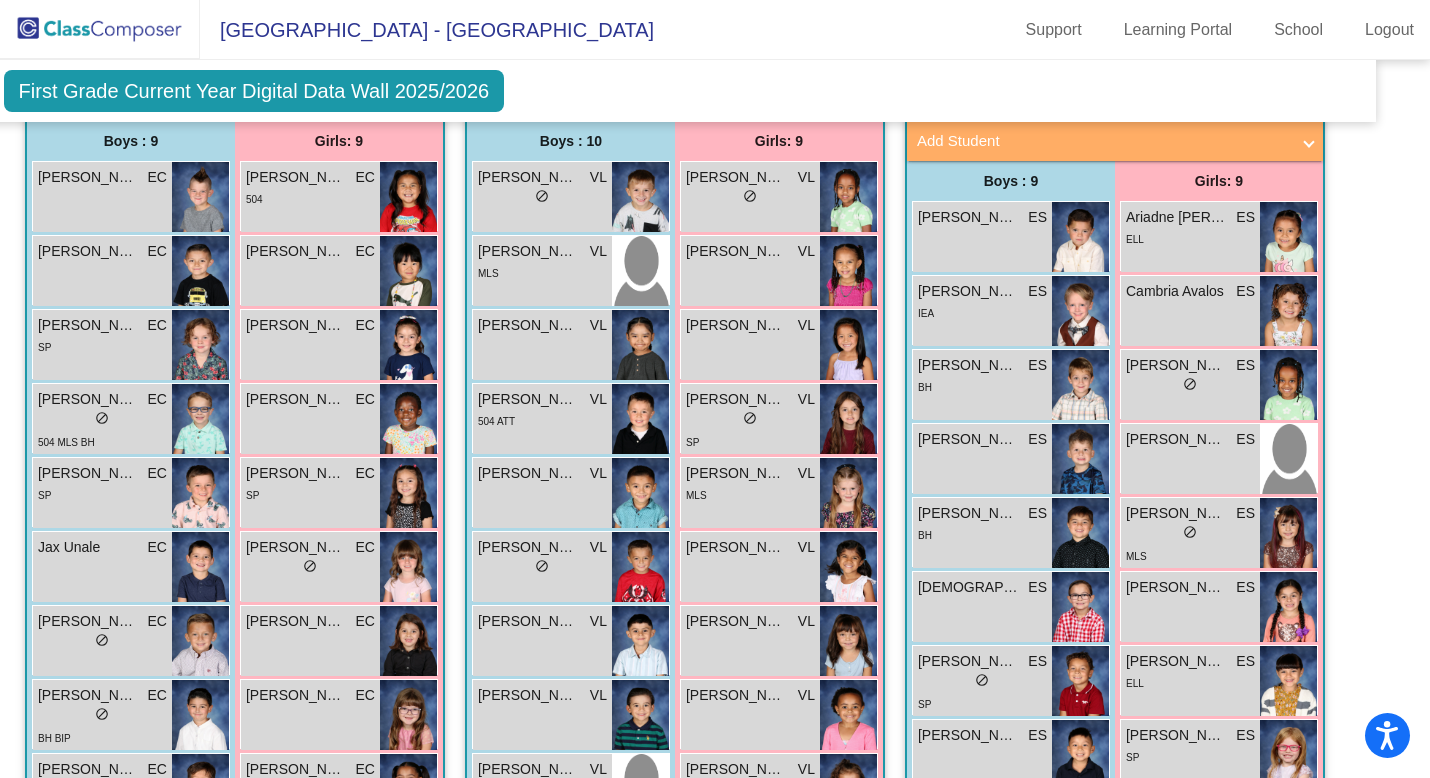 scroll, scrollTop: 1394, scrollLeft: 40, axis: both 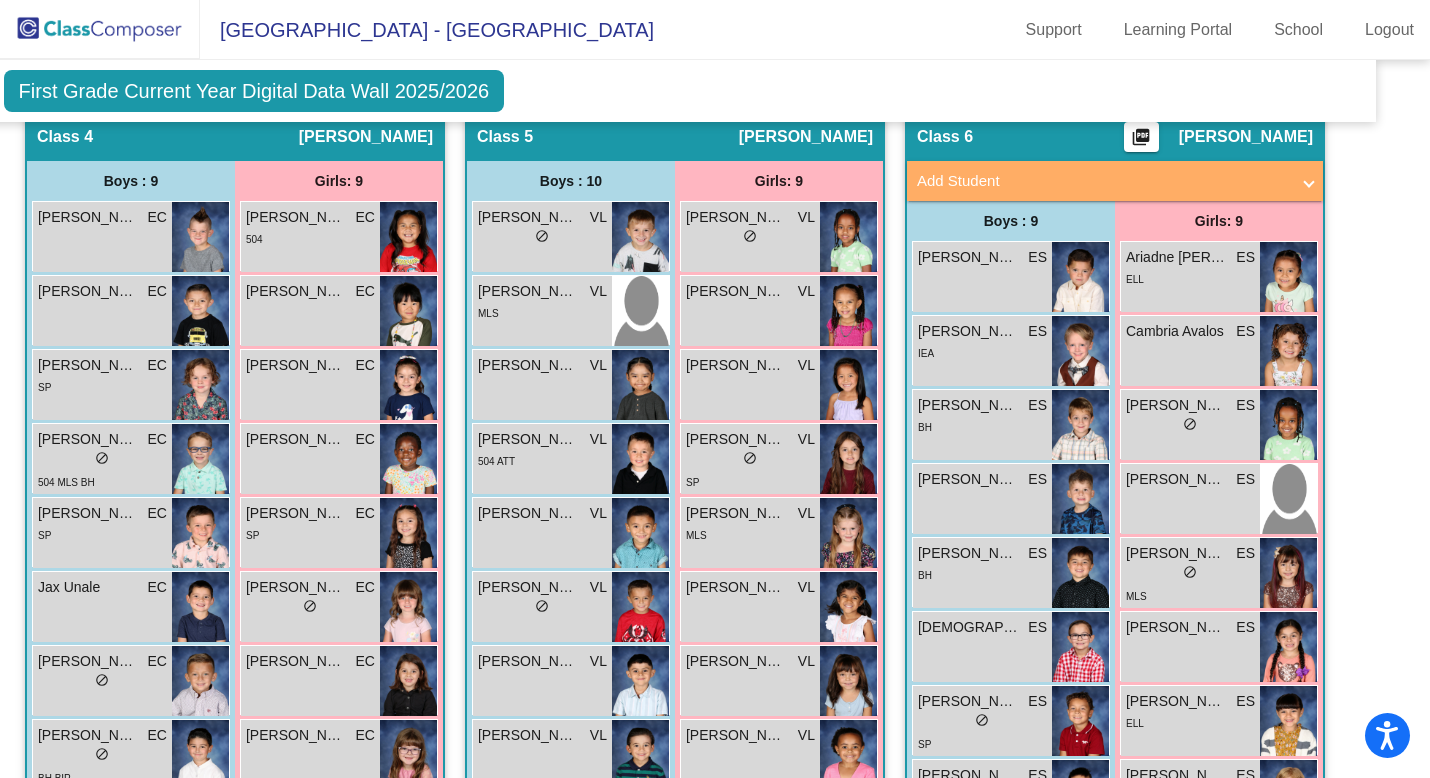 click on "Grade 1 Select Grade  First Grade Current Year Digital Data Wall 2025/2026  Add, Move, or Retain Students Off   On  Incoming   Digital Data Wall    Display Scores for Years:   [DATE] - [DATE]   [DATE] - [DATE]  Grade/Archive Students in Table View   Download   New Small Group   Saved Small Group   Notes   Download Class List   Import Students   New Small Group   Saved Small Group  Display Scores for Years:   [DATE] - [DATE]   [DATE] - [DATE] Display Assessments: MATH IS READ ISM Display Student Picture:    Yes     No  Students Academics Life Skills  Last Teacher  Placement  Identified  Total Boys Girls  Read.   Math   Writ.   Behav.   Work Sk.   EQ   MW   MF   EC   VL   ES   504   MLS   MON   [PERSON_NAME]   SP   IEA   IEB   IEC   IED   XC   INC   GT   SAT   BIP   AIP   ATT  Hallway  visibility_off  0 0 0                 0   0   0   0   0   0   0   0   0   0   0   0   0   0   0   0   0   0   0   0   0   0   0   0   0   0  Class 1  visibility  18 9 9  0.33   0.33   0.33   0.17   0.17   18   0   0   0   0   0   2   0   0  18" 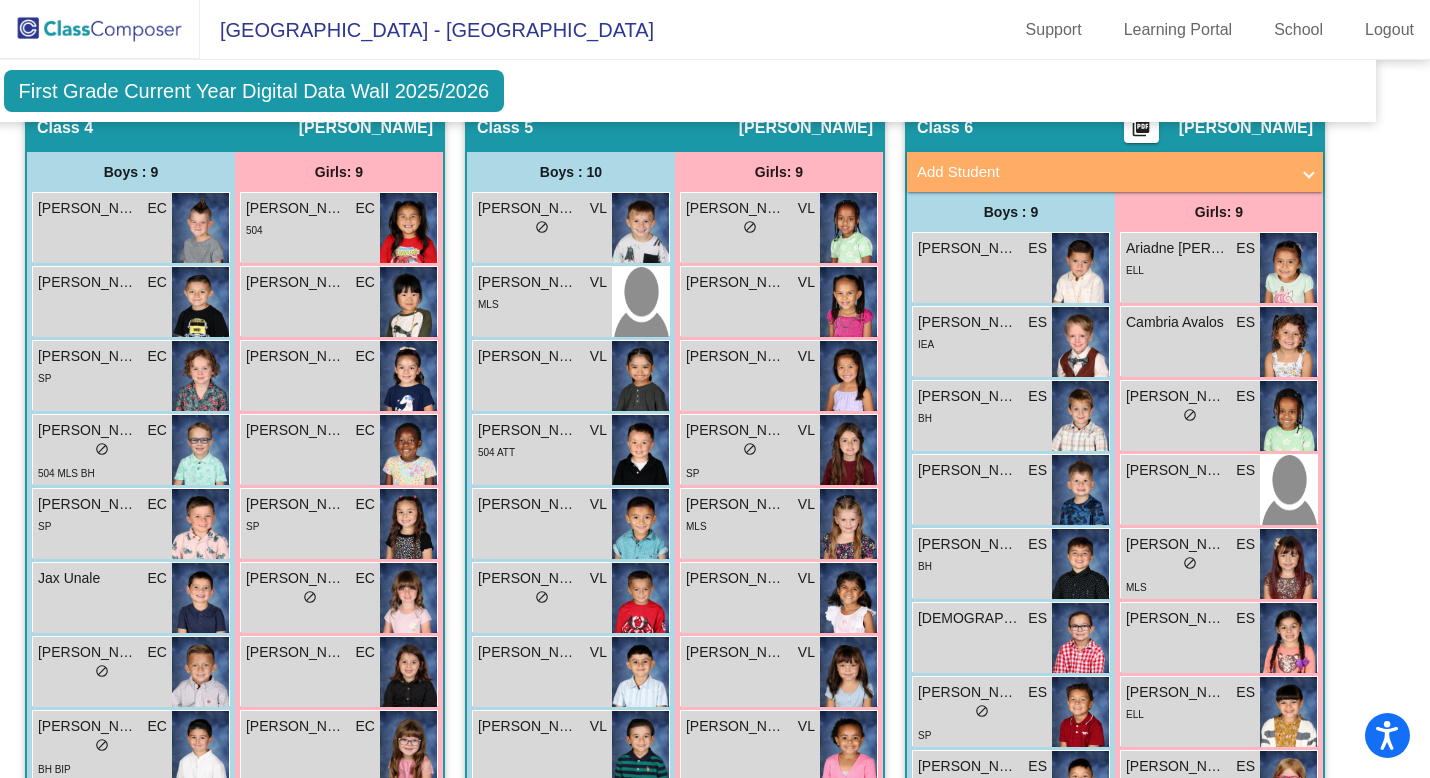 scroll, scrollTop: 1394, scrollLeft: 40, axis: both 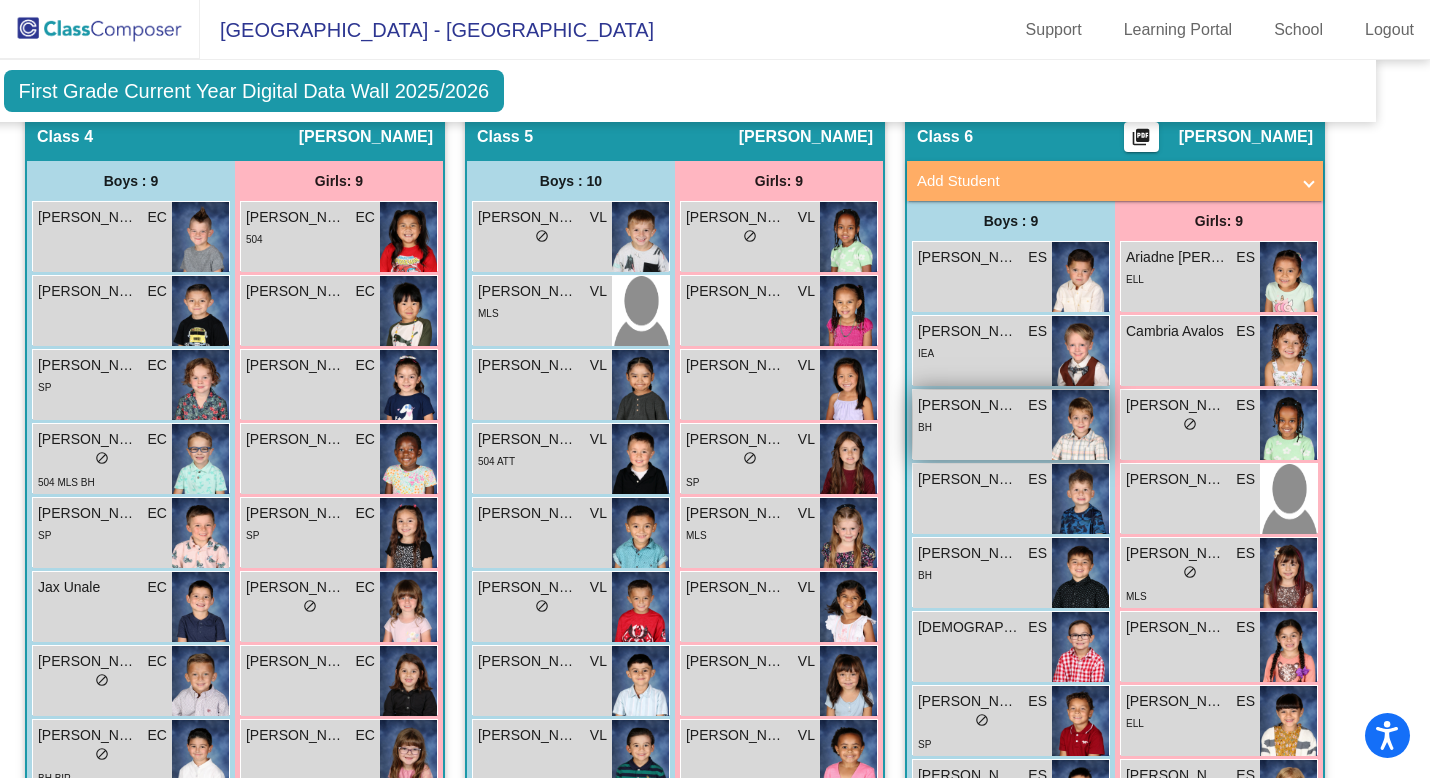 click on "[PERSON_NAME] ES lock do_not_disturb_alt BH" at bounding box center (982, 425) 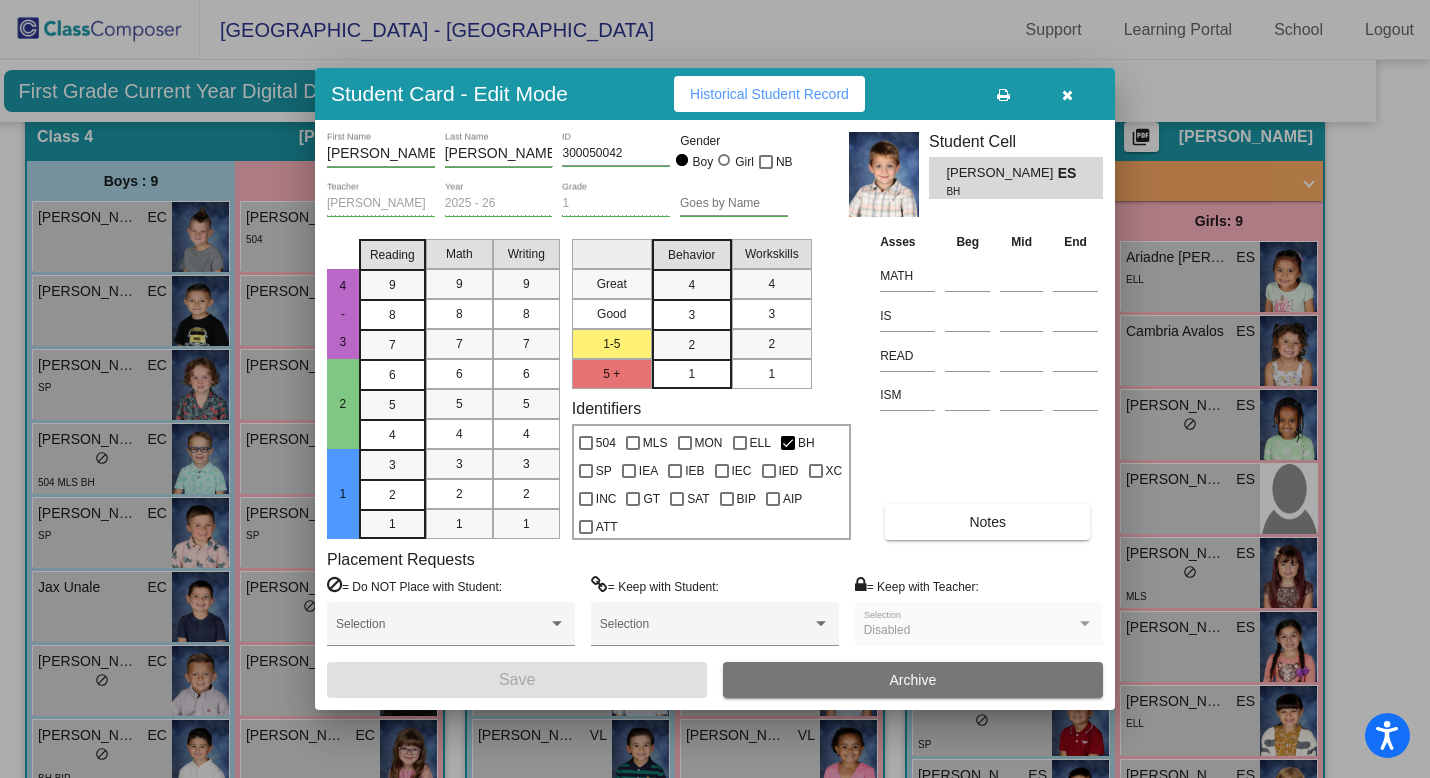 click on "= Keep with Teacher: Disabled Selection" at bounding box center (979, 619) 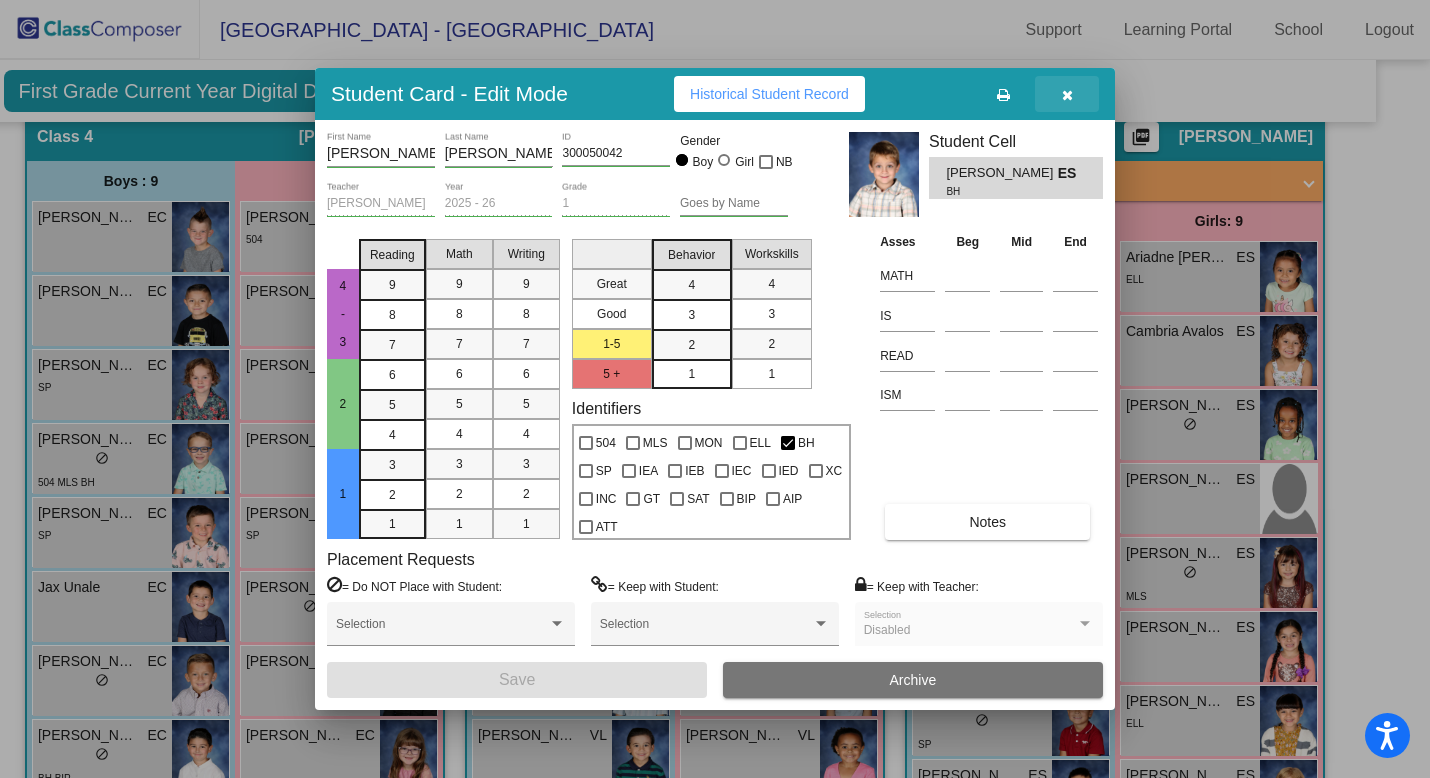 click at bounding box center (1067, 95) 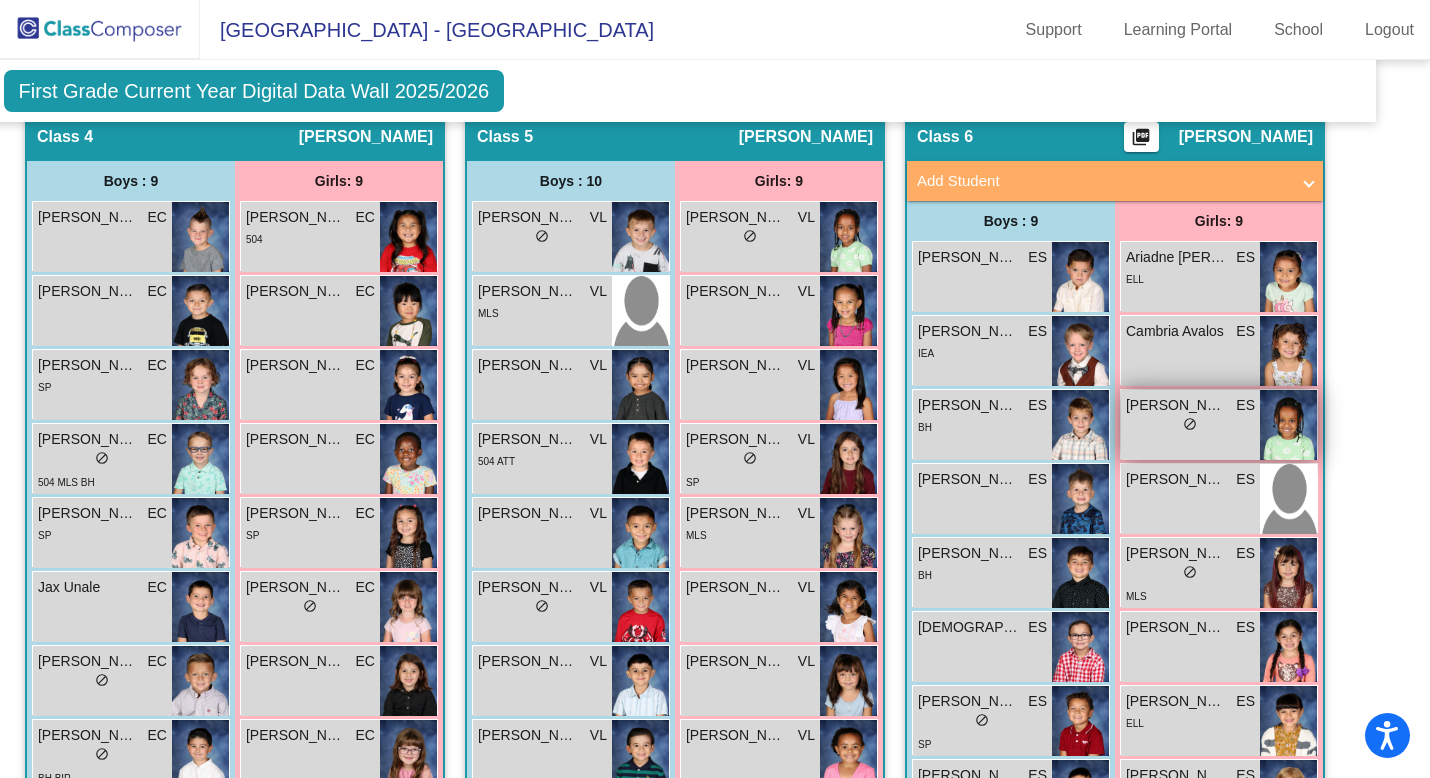 click at bounding box center [1288, 425] 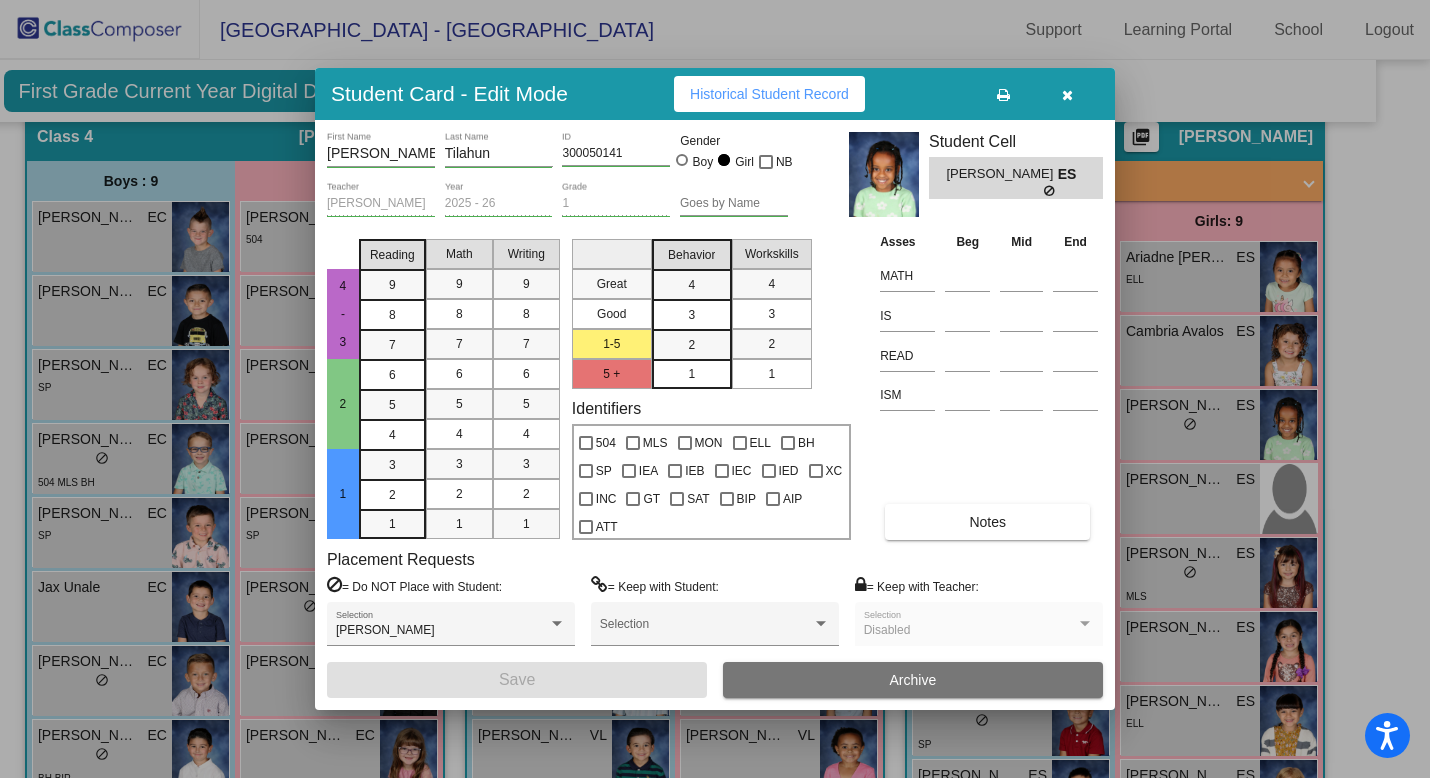 click at bounding box center [1067, 95] 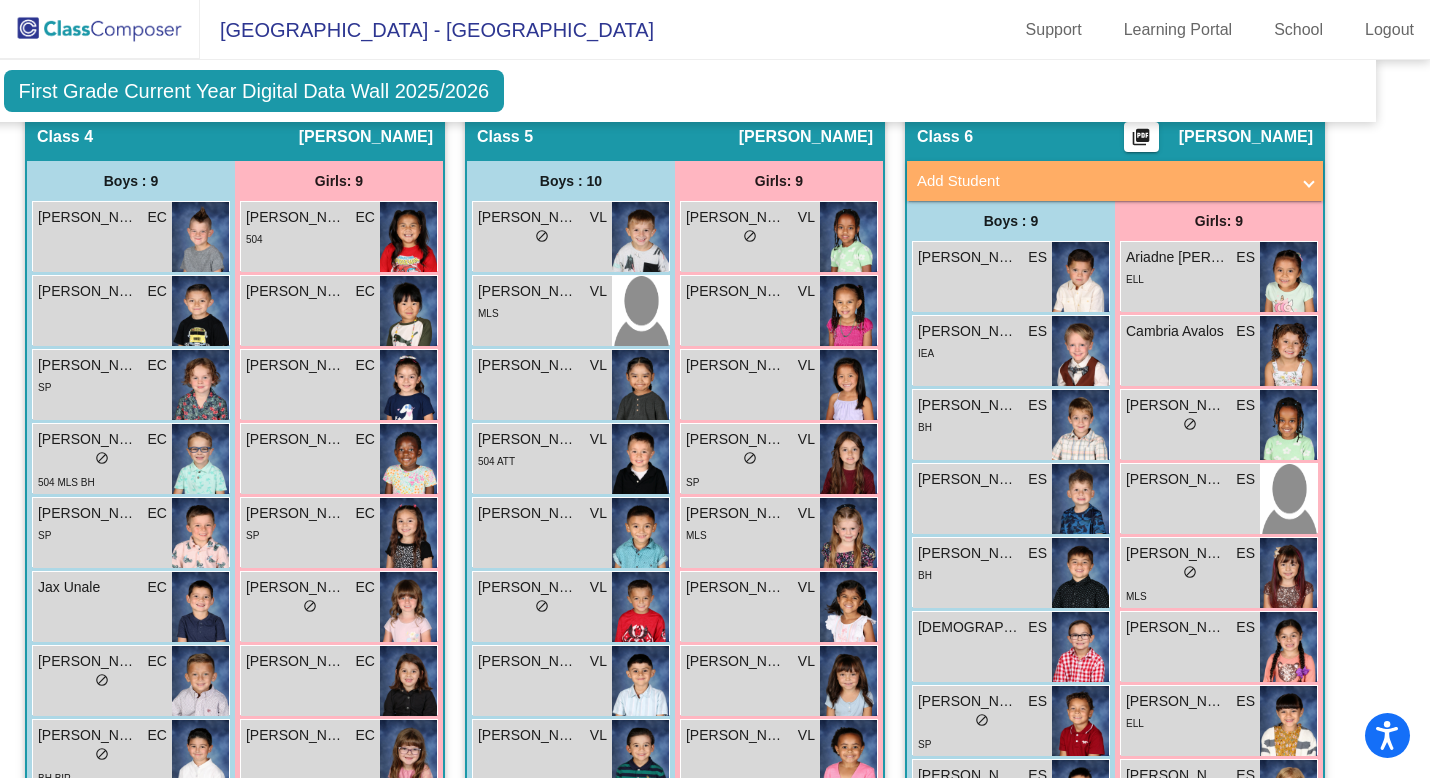 click on "Grade 1 Select Grade  First Grade Current Year Digital Data Wall 2025/2026  Add, Move, or Retain Students Off   On  Incoming   Digital Data Wall    Display Scores for Years:   [DATE] - [DATE]   [DATE] - [DATE]  Grade/Archive Students in Table View   Download   New Small Group   Saved Small Group   Notes   Download Class List   Import Students   New Small Group   Saved Small Group  Display Scores for Years:   [DATE] - [DATE]   [DATE] - [DATE] Display Assessments: MATH IS READ ISM Display Student Picture:    Yes     No  Students Academics Life Skills  Last Teacher  Placement  Identified  Total Boys Girls  Read.   Math   Writ.   Behav.   Work Sk.   EQ   MW   MF   EC   VL   ES   504   MLS   MON   [PERSON_NAME]   SP   IEA   IEB   IEC   IED   XC   INC   GT   SAT   BIP   AIP   ATT  Hallway  visibility_off  0 0 0                 0   0   0   0   0   0   0   0   0   0   0   0   0   0   0   0   0   0   0   0   0   0   0   0   0   0  Class 1  visibility  18 9 9  0.33   0.33   0.33   0.17   0.17   18   0   0   0   0   0   2   0   0  18" 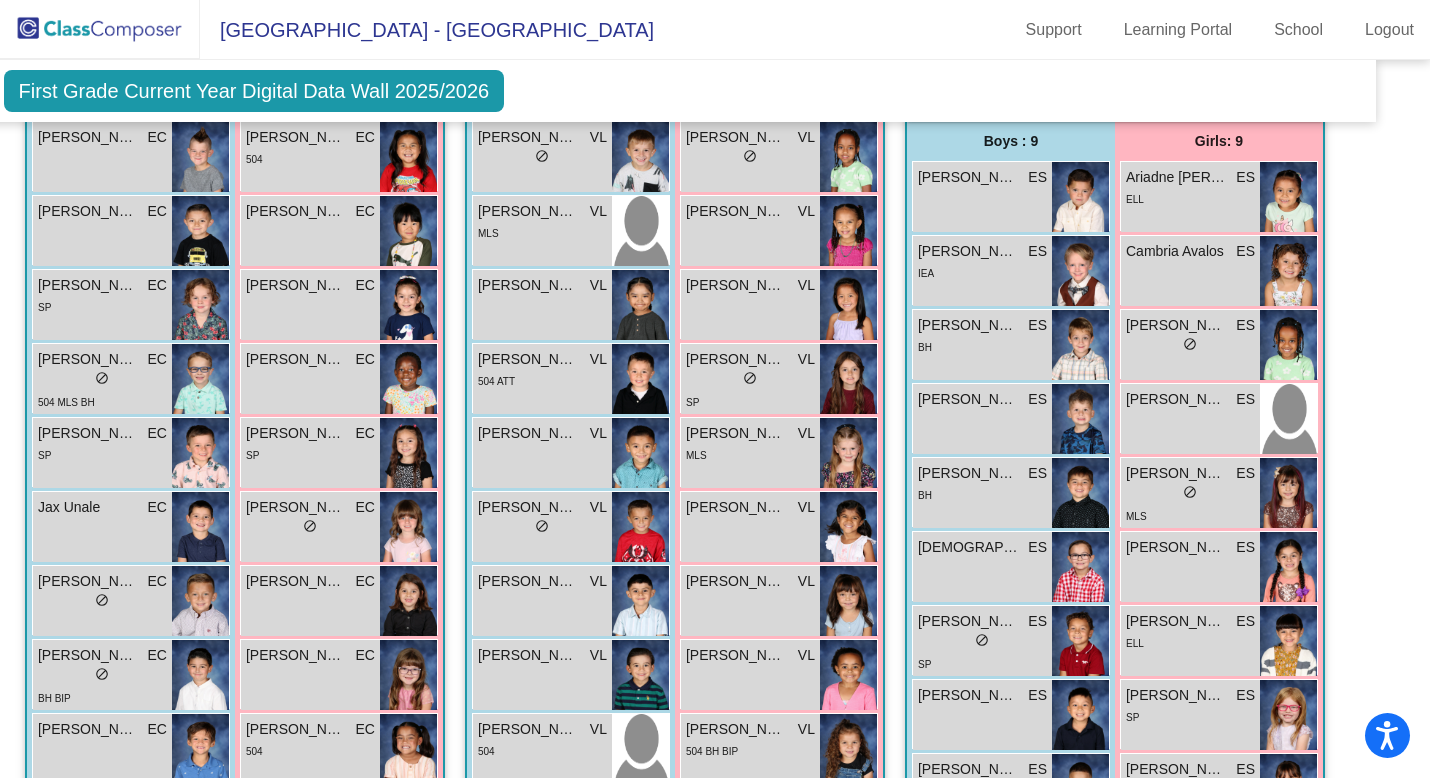 scroll, scrollTop: 1514, scrollLeft: 40, axis: both 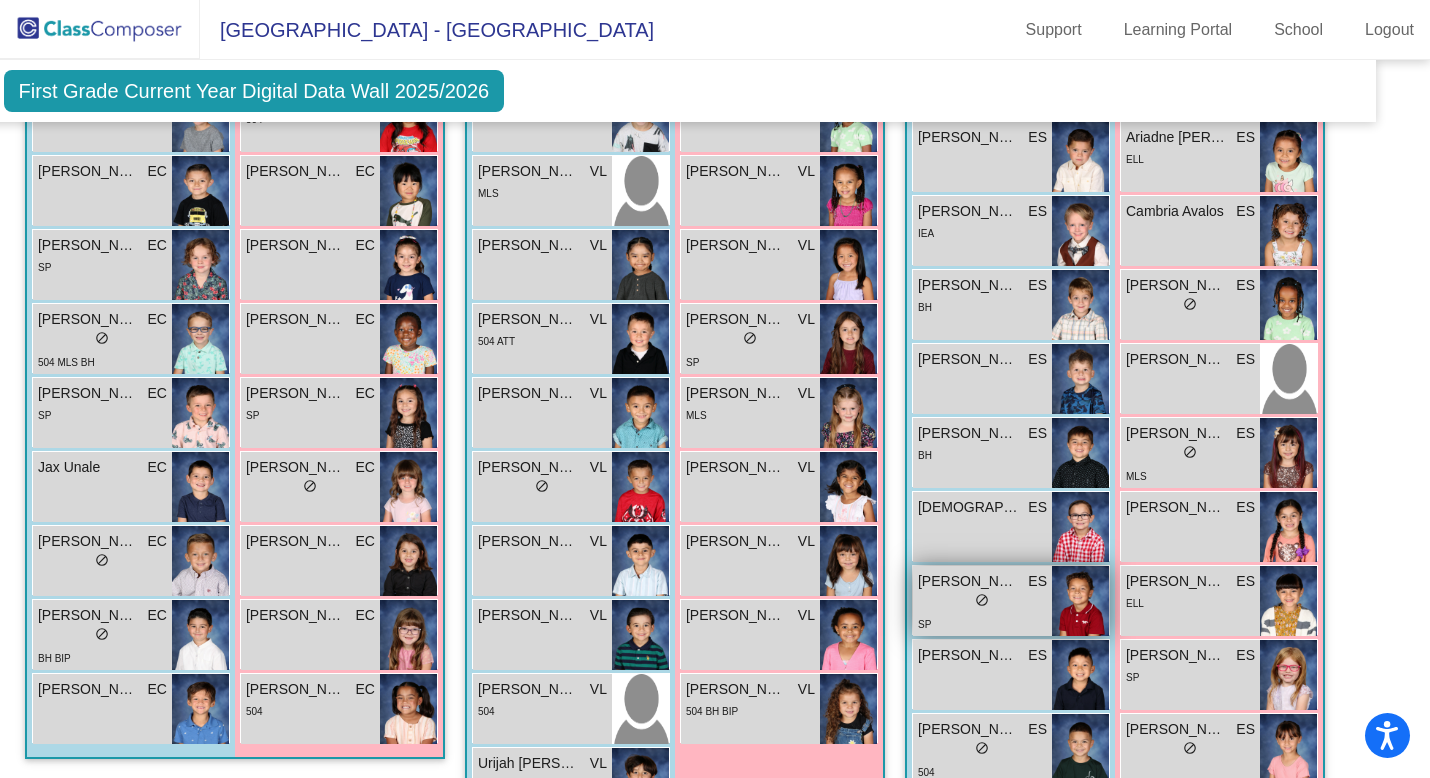 click on "[PERSON_NAME]" at bounding box center (968, 581) 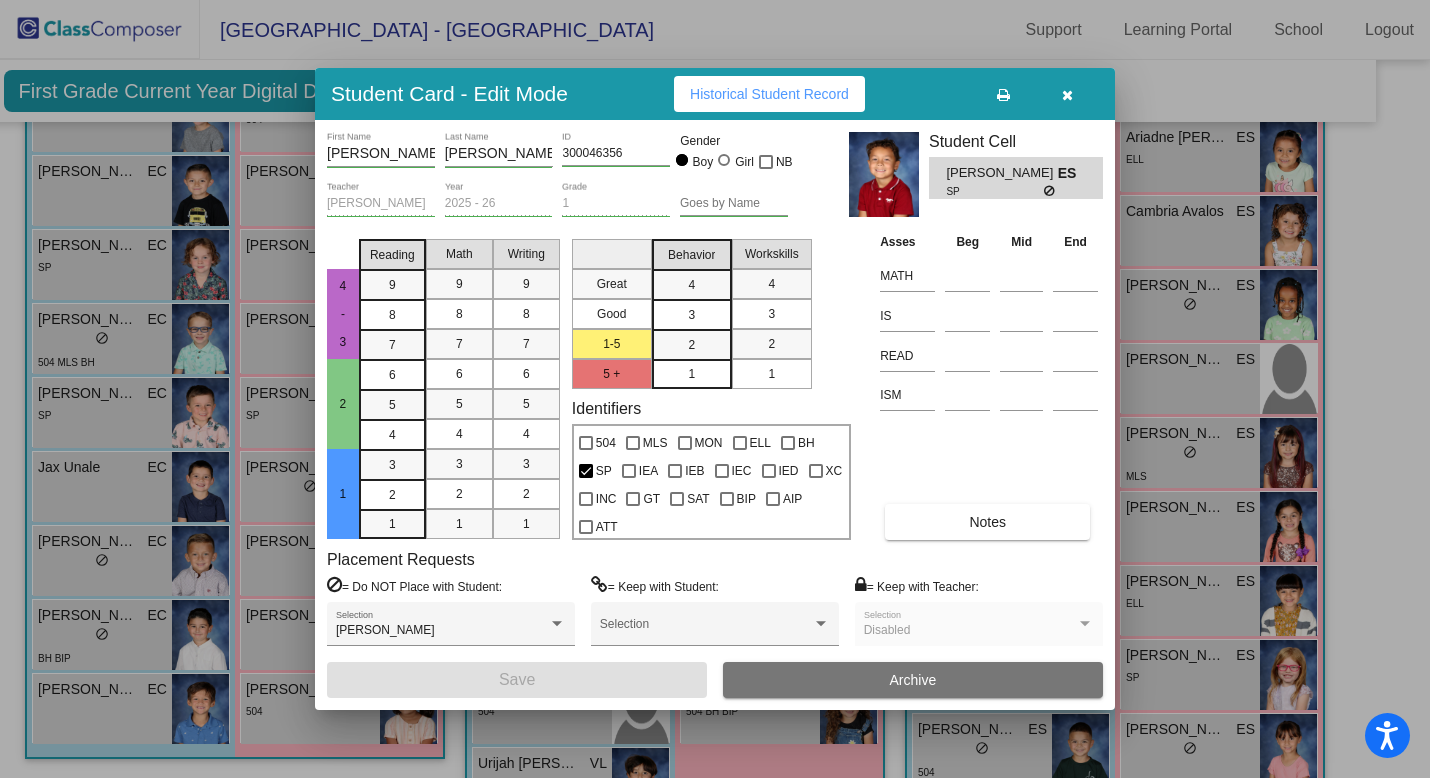 click at bounding box center [1067, 94] 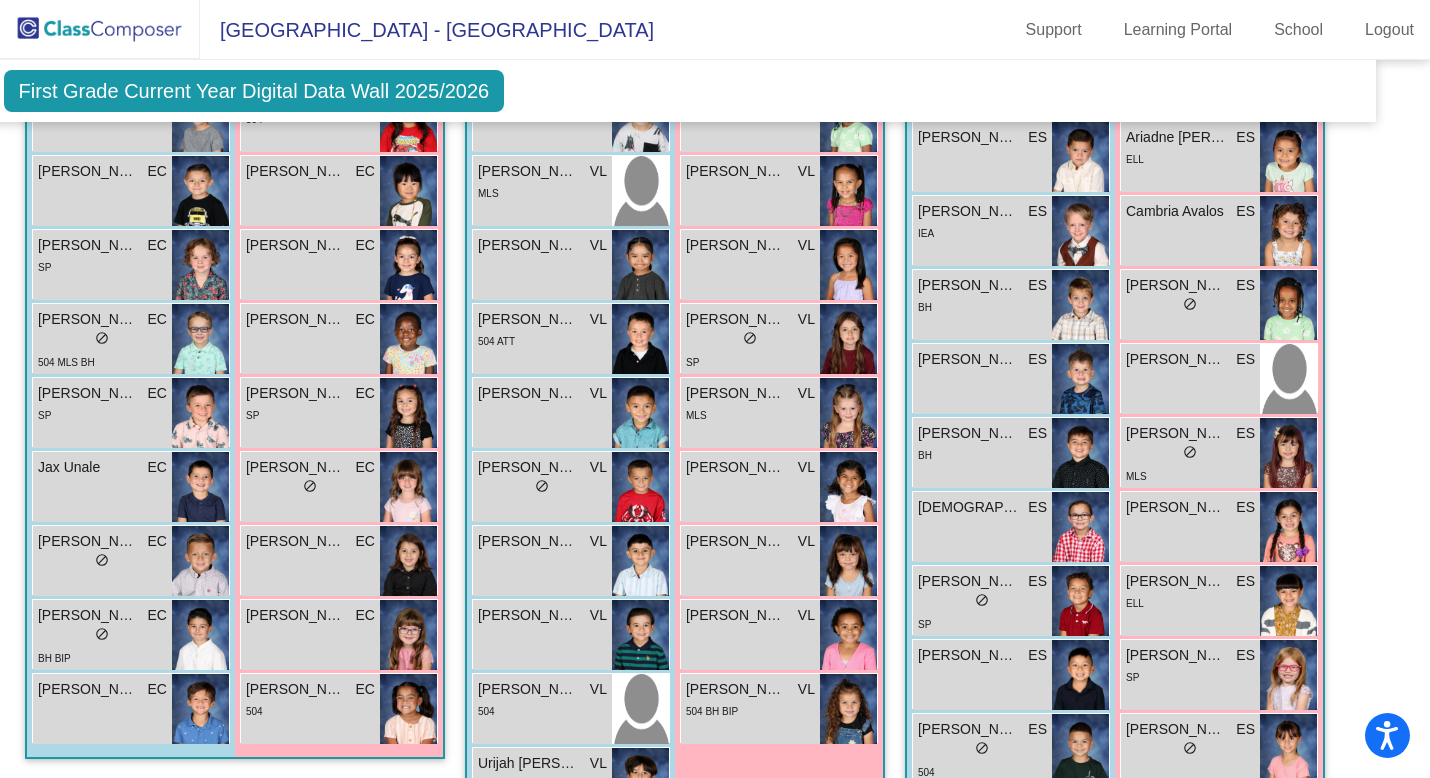 scroll, scrollTop: 0, scrollLeft: 0, axis: both 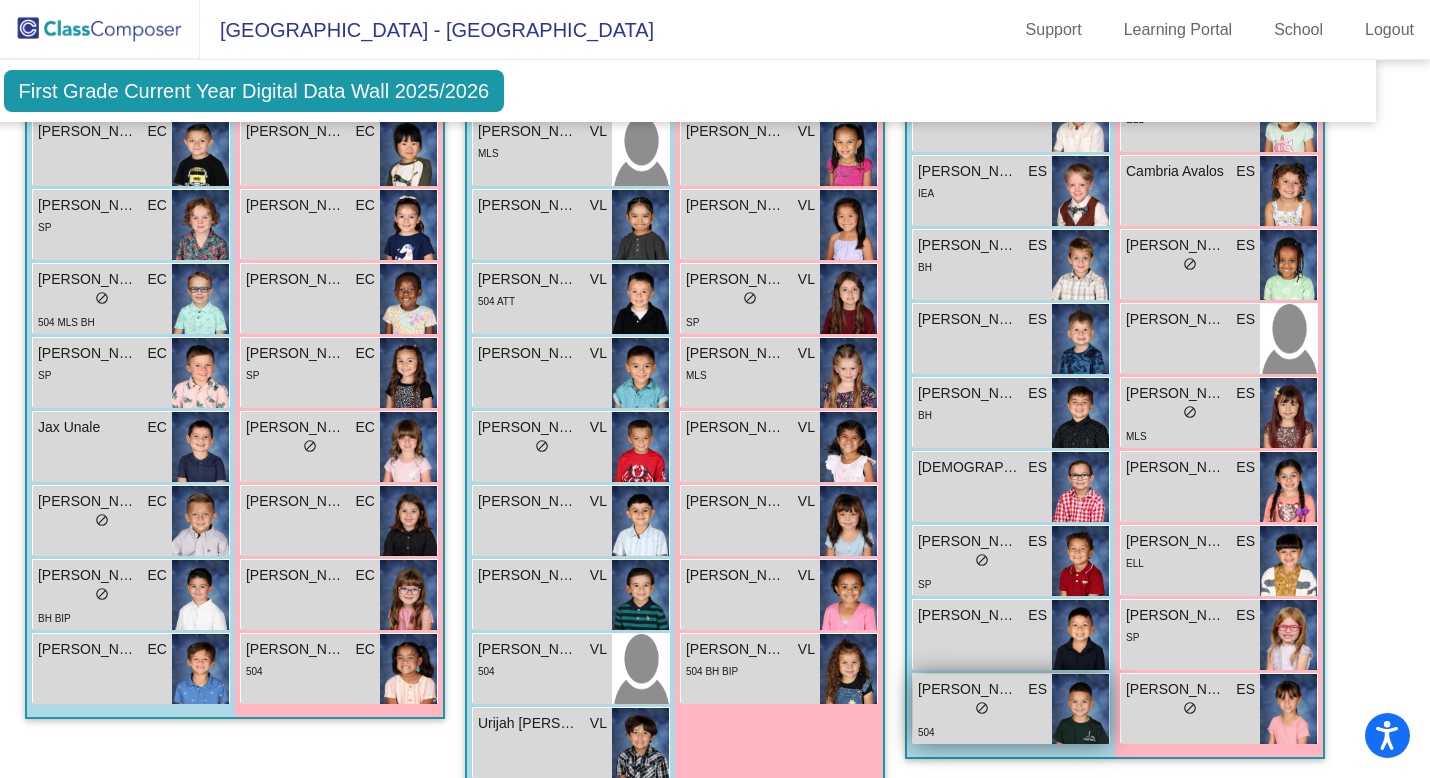 click on "lock do_not_disturb_alt" at bounding box center [982, 710] 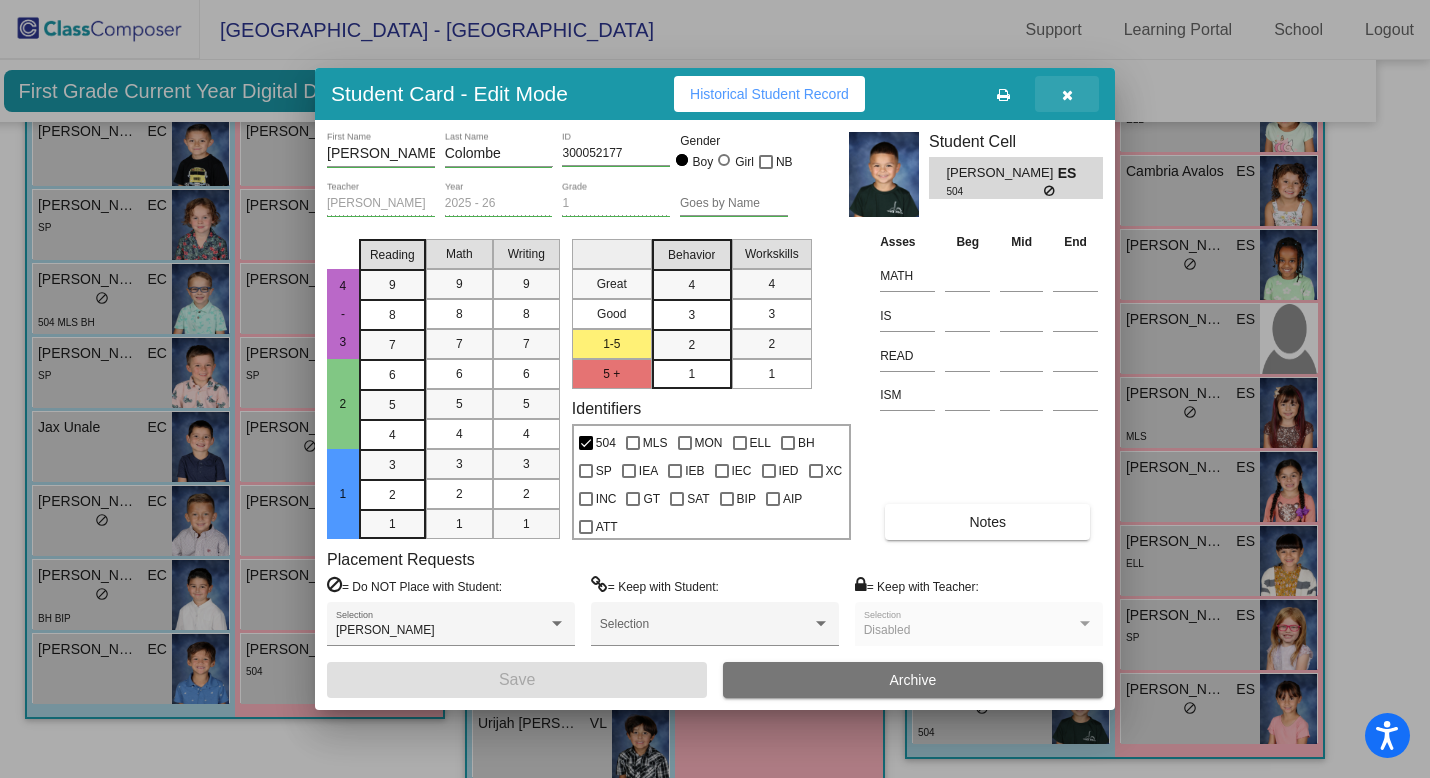 click at bounding box center [1067, 95] 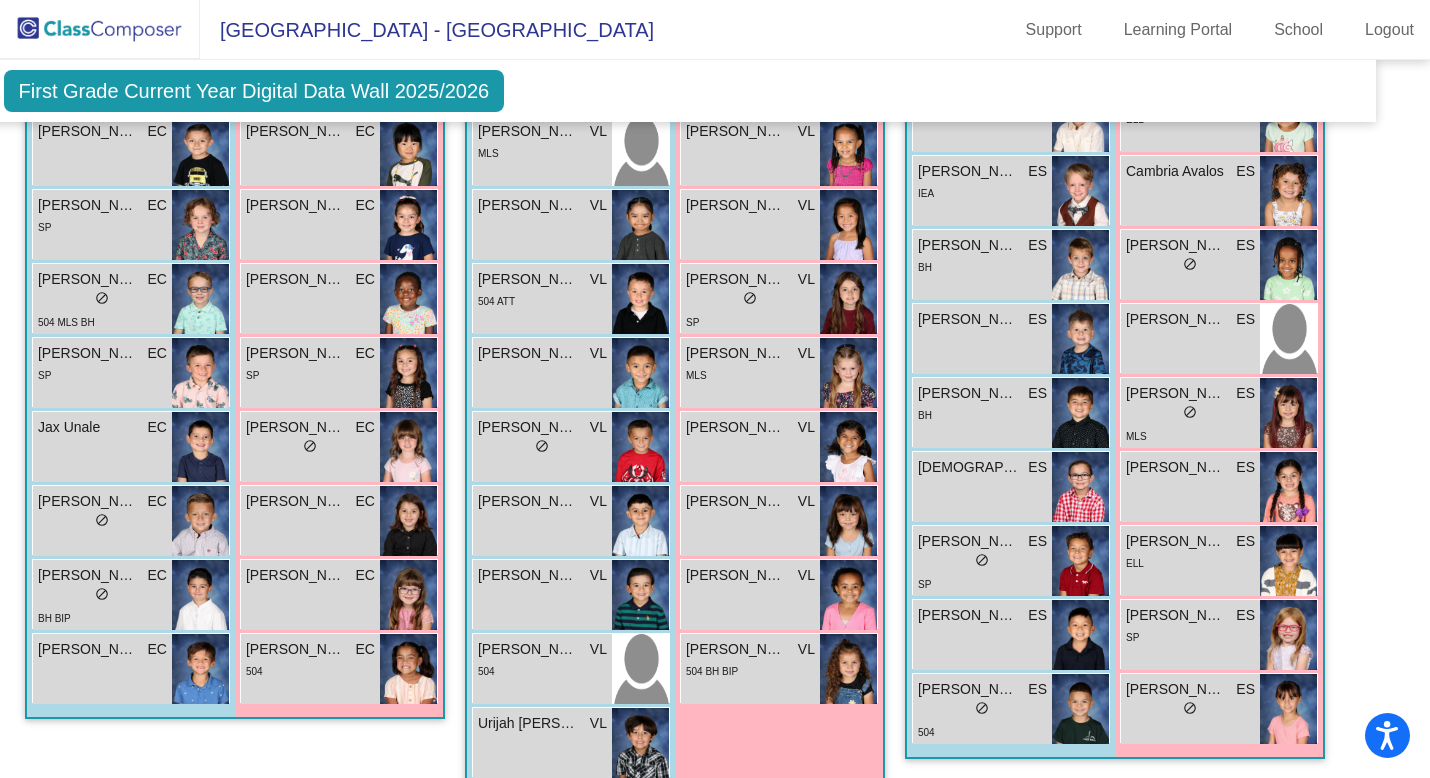 click on "Grade 1 Select Grade  First Grade Current Year Digital Data Wall 2025/2026  Add, Move, or Retain Students Off   On  Incoming   Digital Data Wall    Display Scores for Years:   [DATE] - [DATE]   [DATE] - [DATE]  Grade/Archive Students in Table View   Download   New Small Group   Saved Small Group   Notes   Download Class List   Import Students   New Small Group   Saved Small Group  Display Scores for Years:   [DATE] - [DATE]   [DATE] - [DATE] Display Assessments: MATH IS READ ISM Display Student Picture:    Yes     No  Students Academics Life Skills  Last Teacher  Placement  Identified  Total Boys Girls  Read.   Math   Writ.   Behav.   Work Sk.   EQ   MW   MF   EC   VL   ES   504   MLS   MON   [PERSON_NAME]   SP   IEA   IEB   IEC   IED   XC   INC   GT   SAT   BIP   AIP   ATT  Hallway  visibility_off  0 0 0                 0   0   0   0   0   0   0   0   0   0   0   0   0   0   0   0   0   0   0   0   0   0   0   0   0   0  Class 1  visibility  18 9 9  0.33   0.33   0.33   0.17   0.17   18   0   0   0   0   0   2   0   0  18" 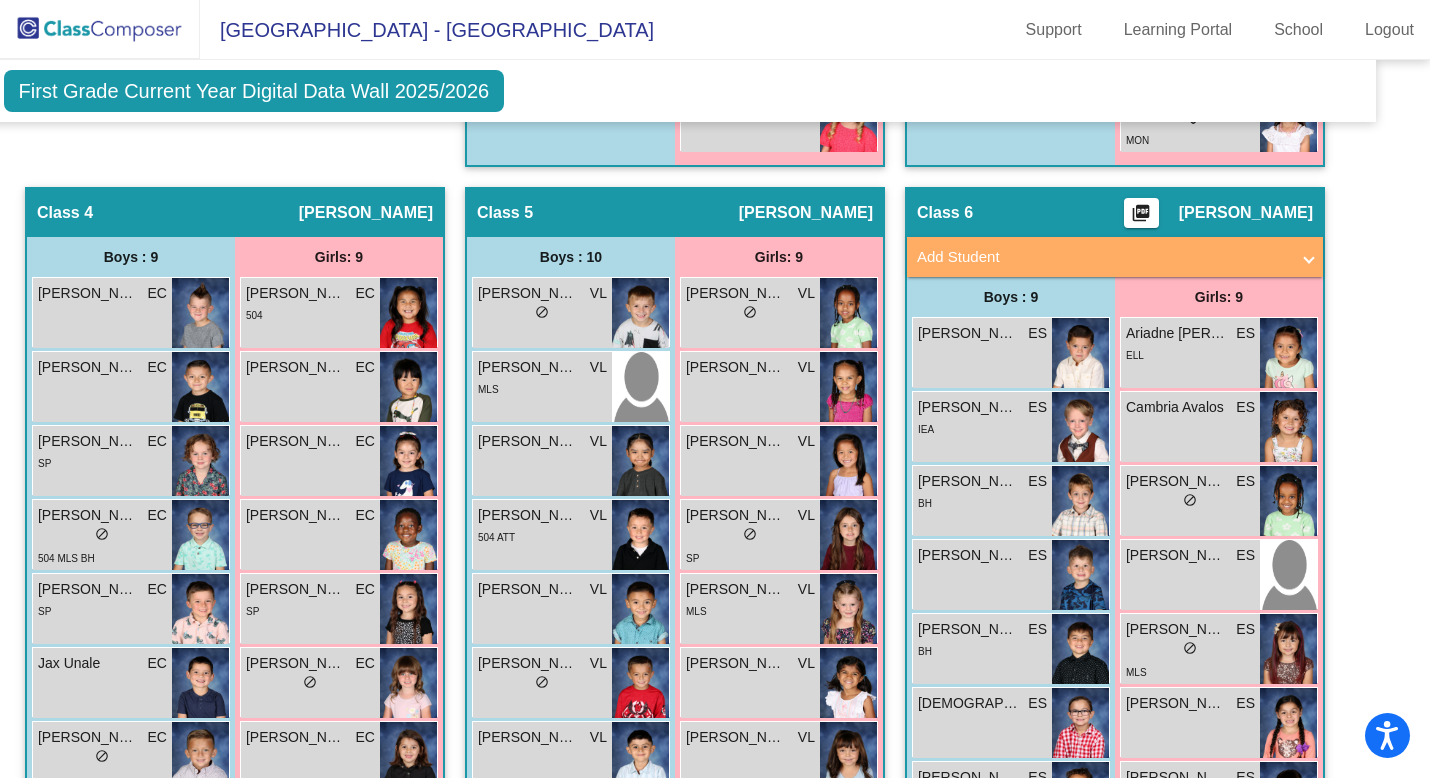 scroll, scrollTop: 1314, scrollLeft: 40, axis: both 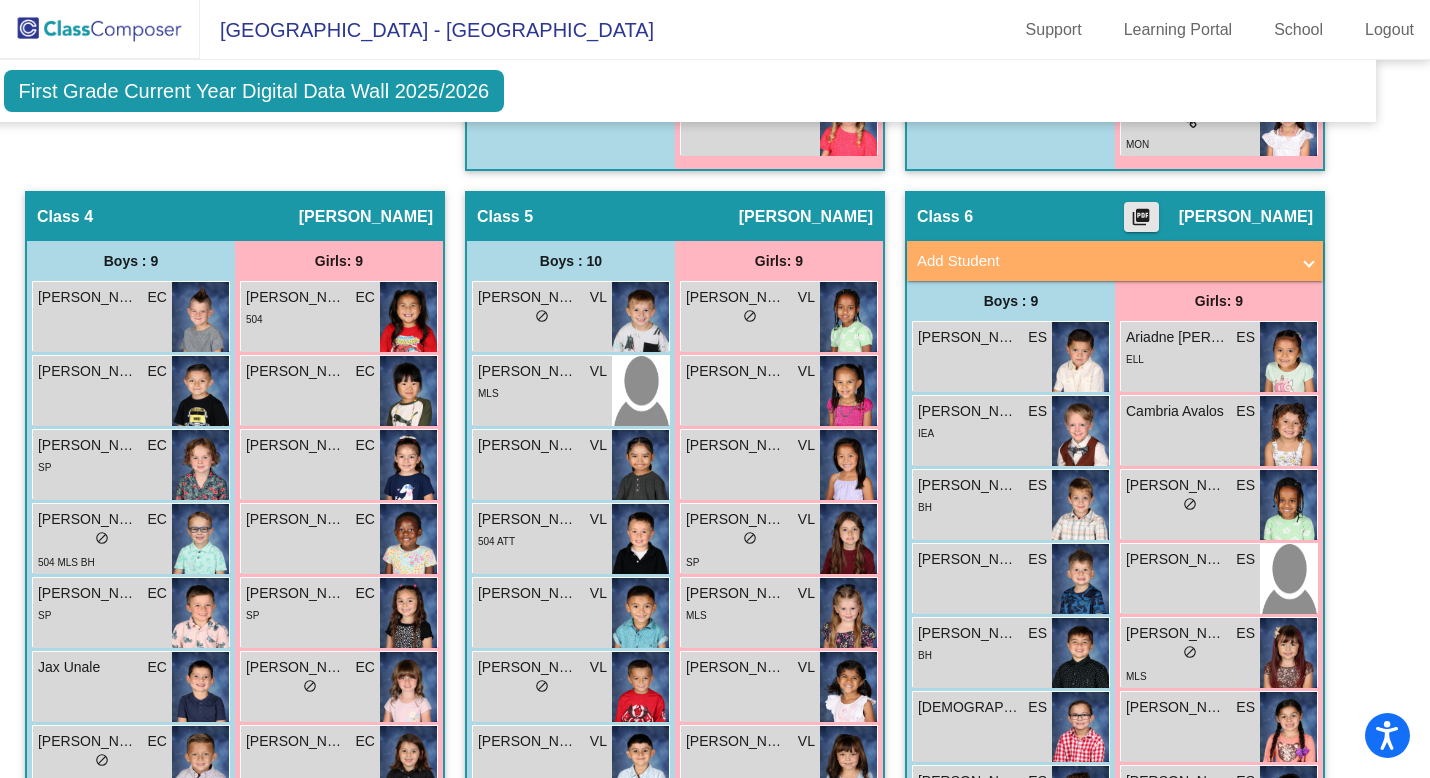 click on "picture_as_pdf" 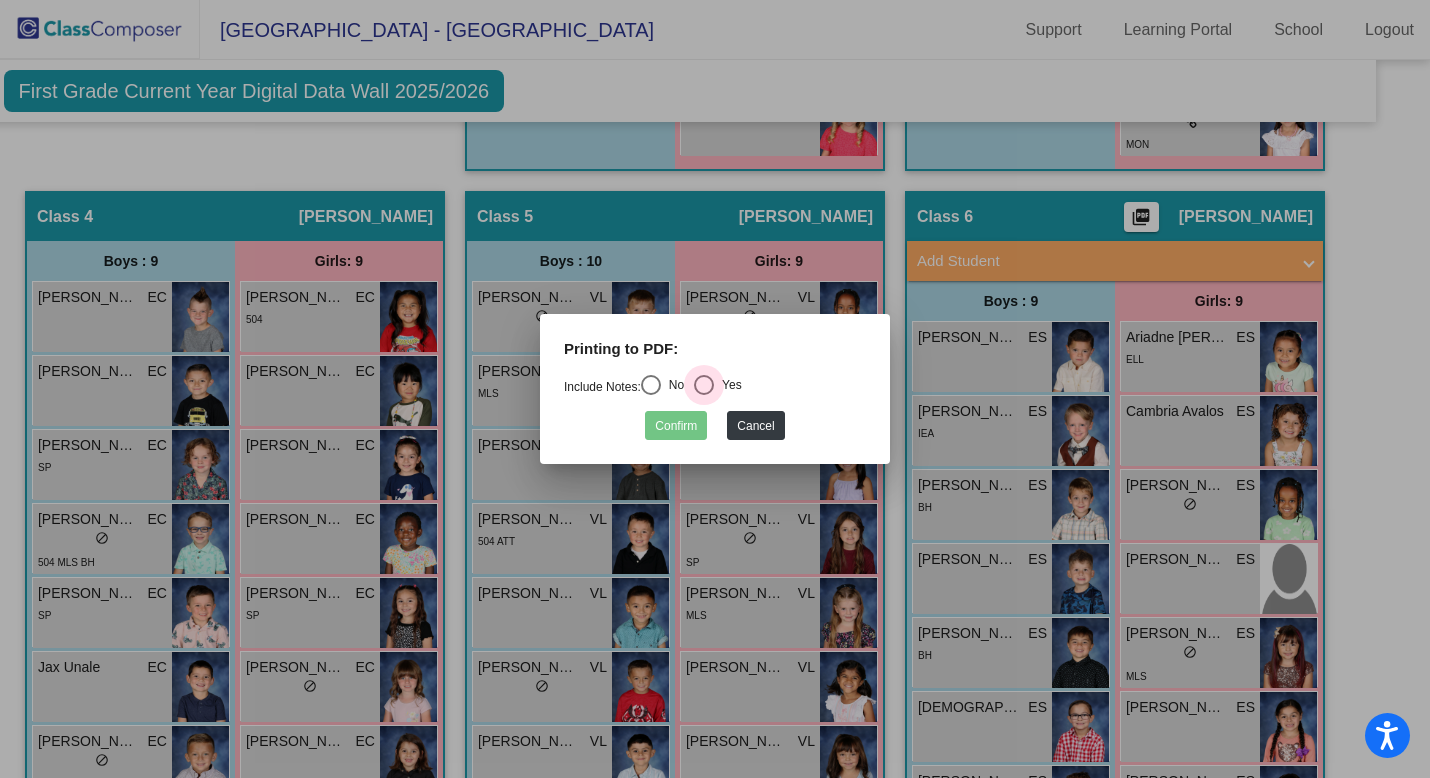 click at bounding box center [704, 385] 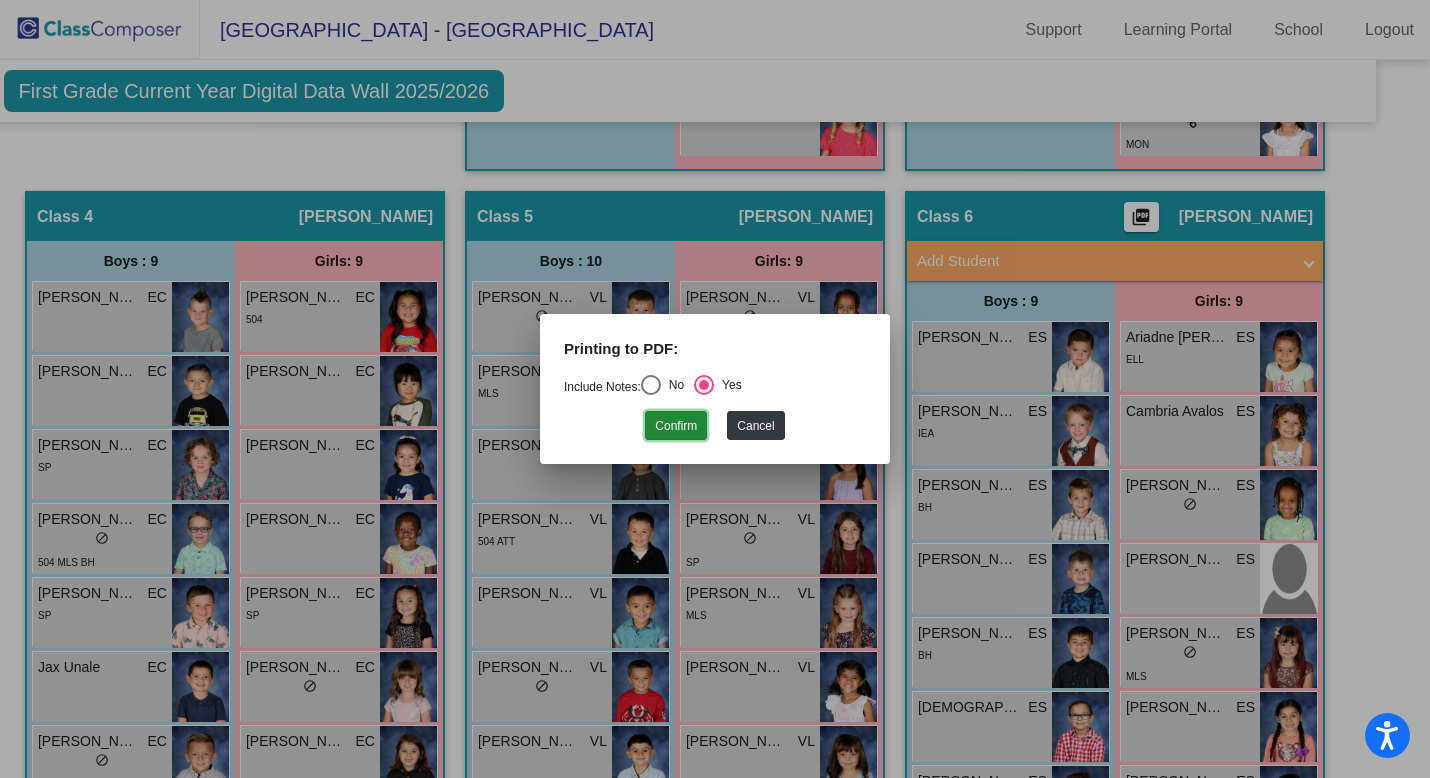 click on "Confirm" at bounding box center (676, 425) 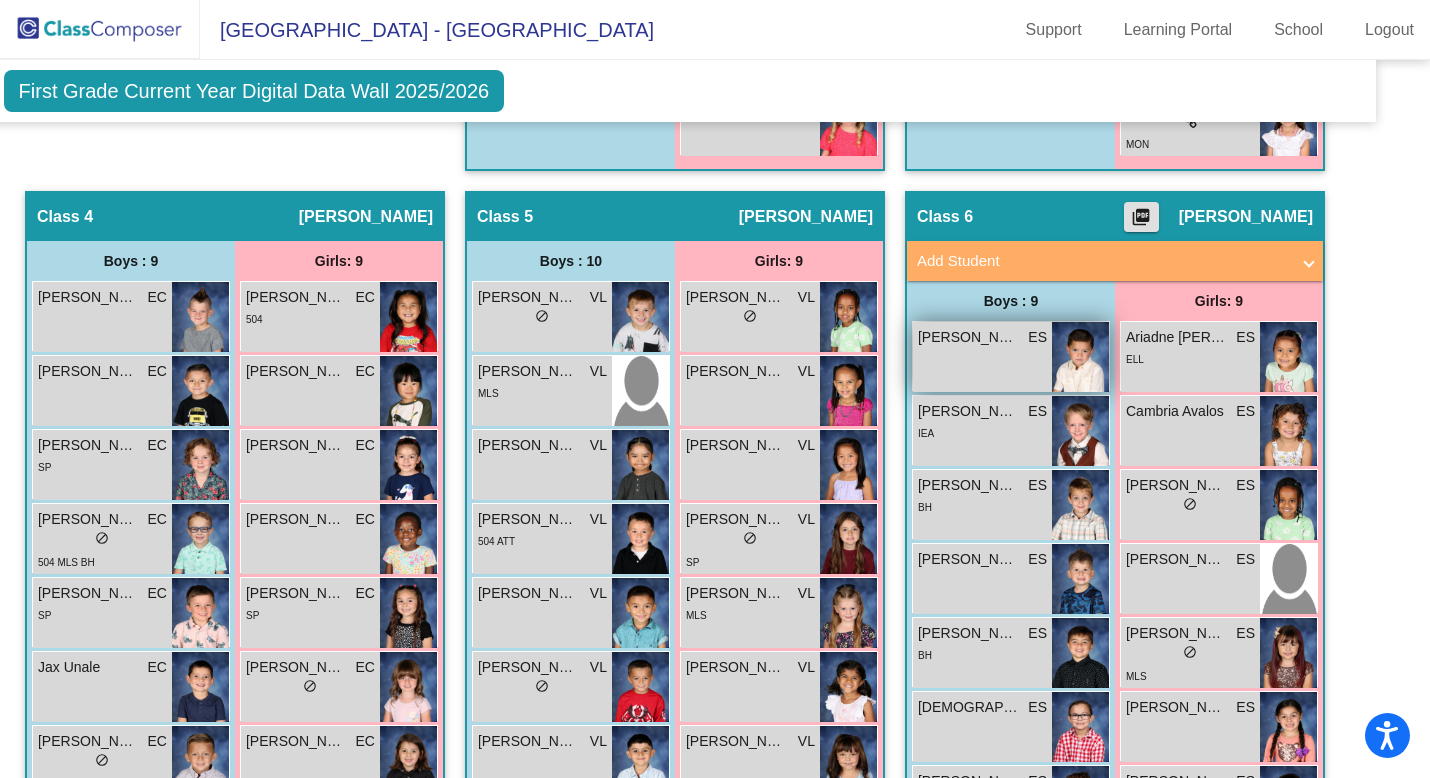 click on "[PERSON_NAME] ES lock do_not_disturb_alt" at bounding box center (982, 357) 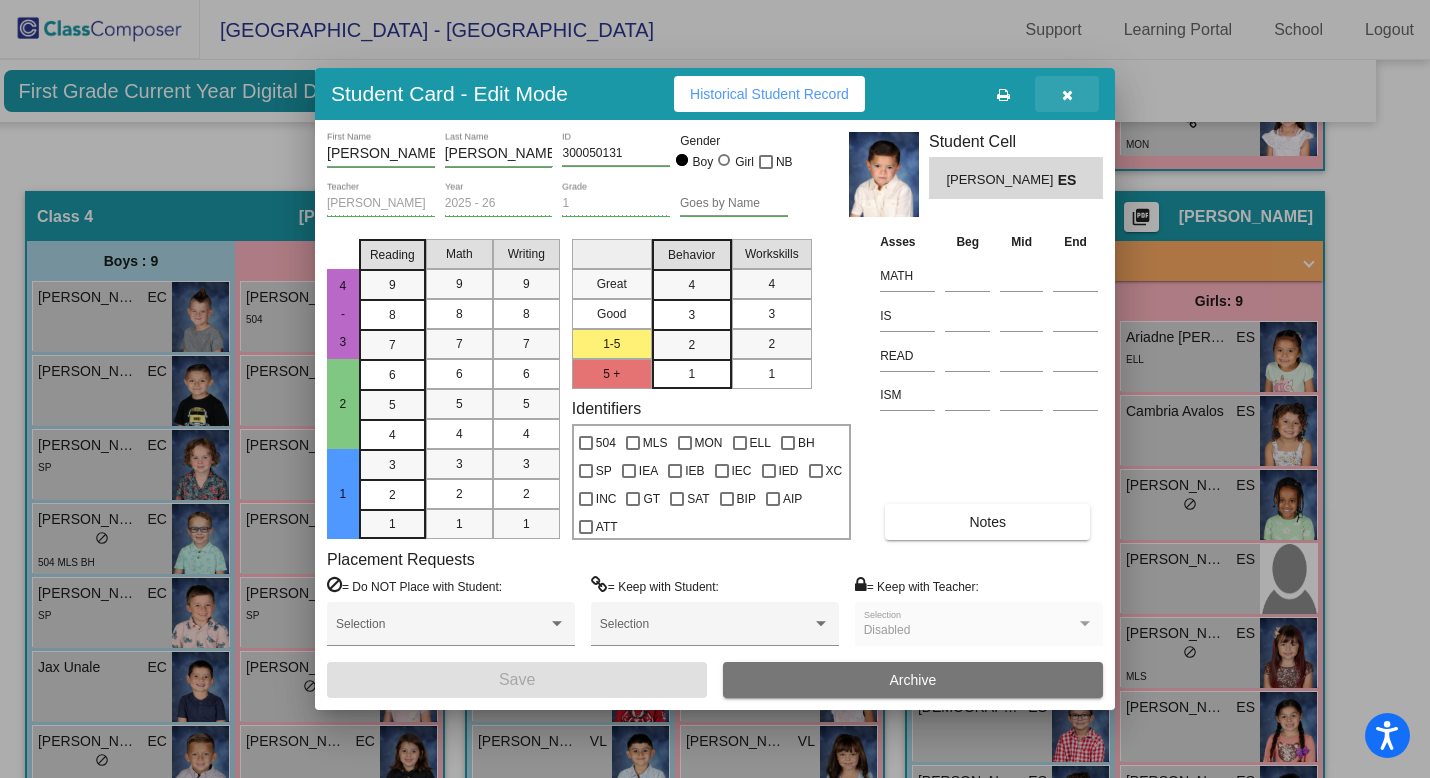 click at bounding box center [1067, 95] 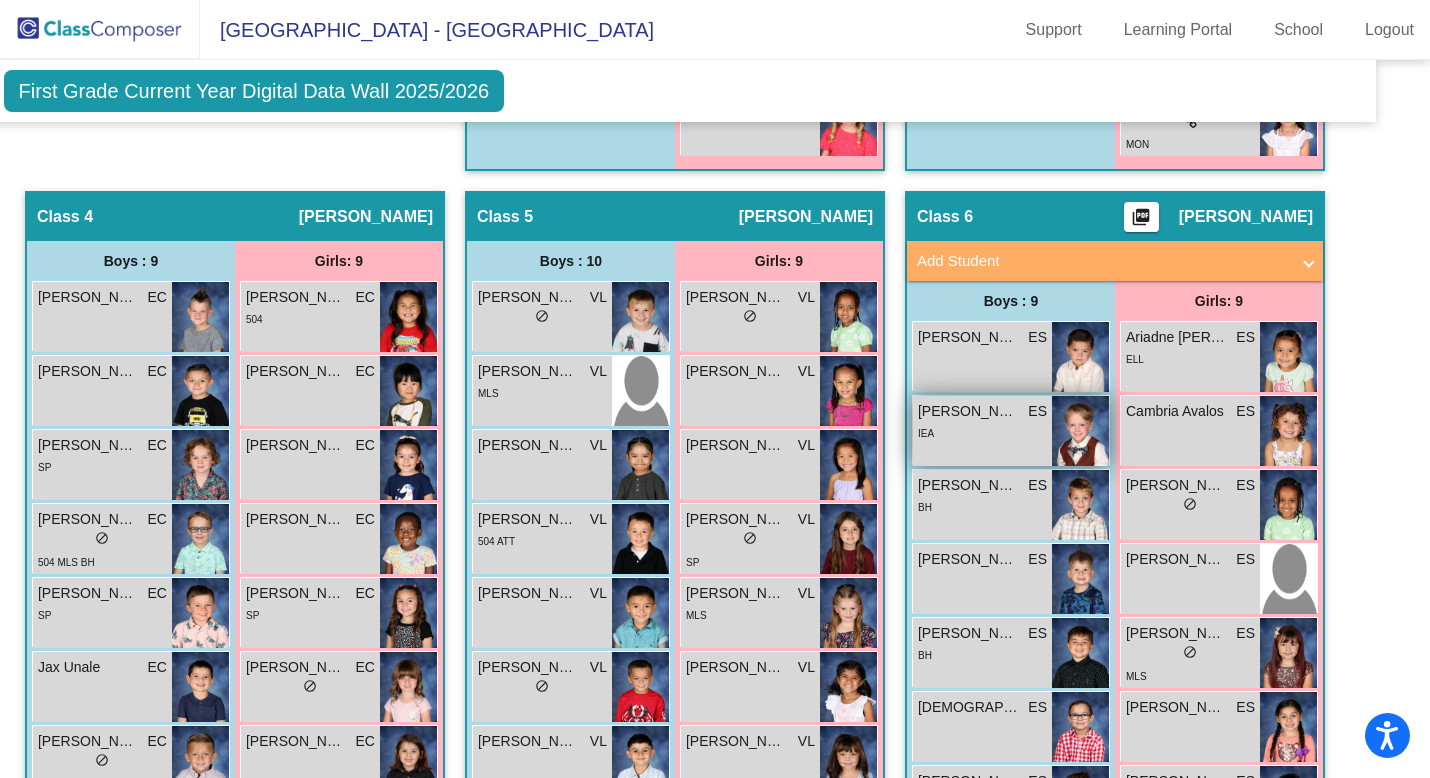 click on "IEA" at bounding box center [982, 432] 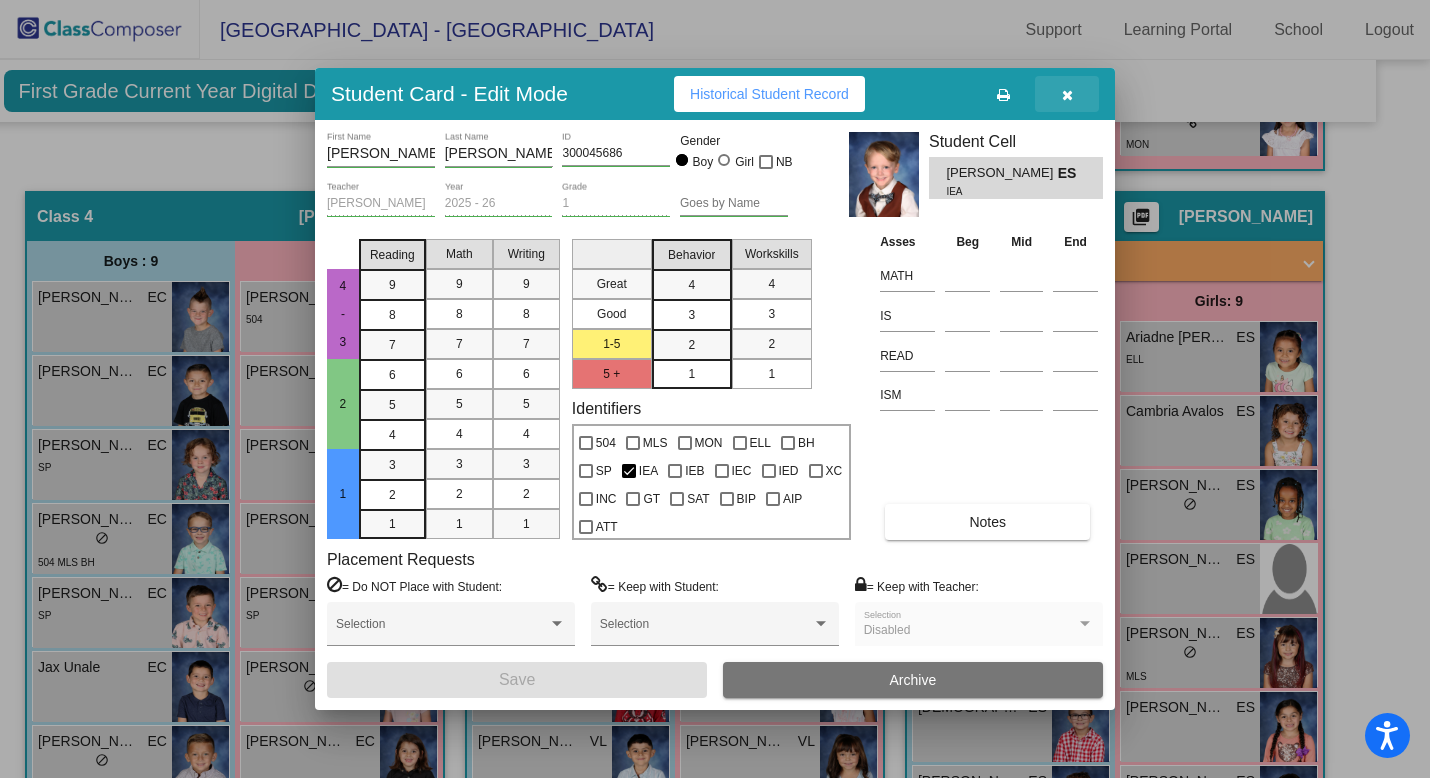 click at bounding box center (1067, 95) 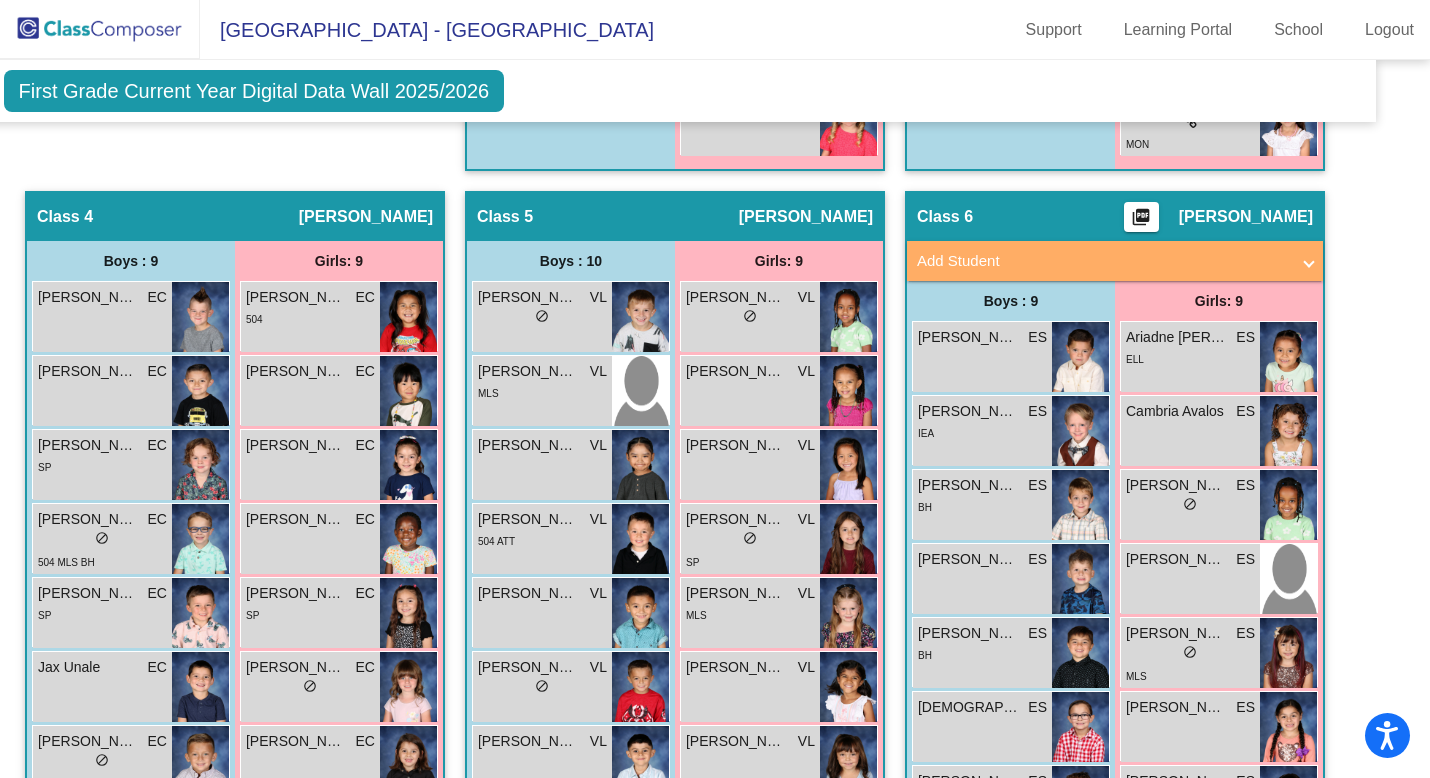 click on "Class 6    picture_as_pdf [PERSON_NAME]" 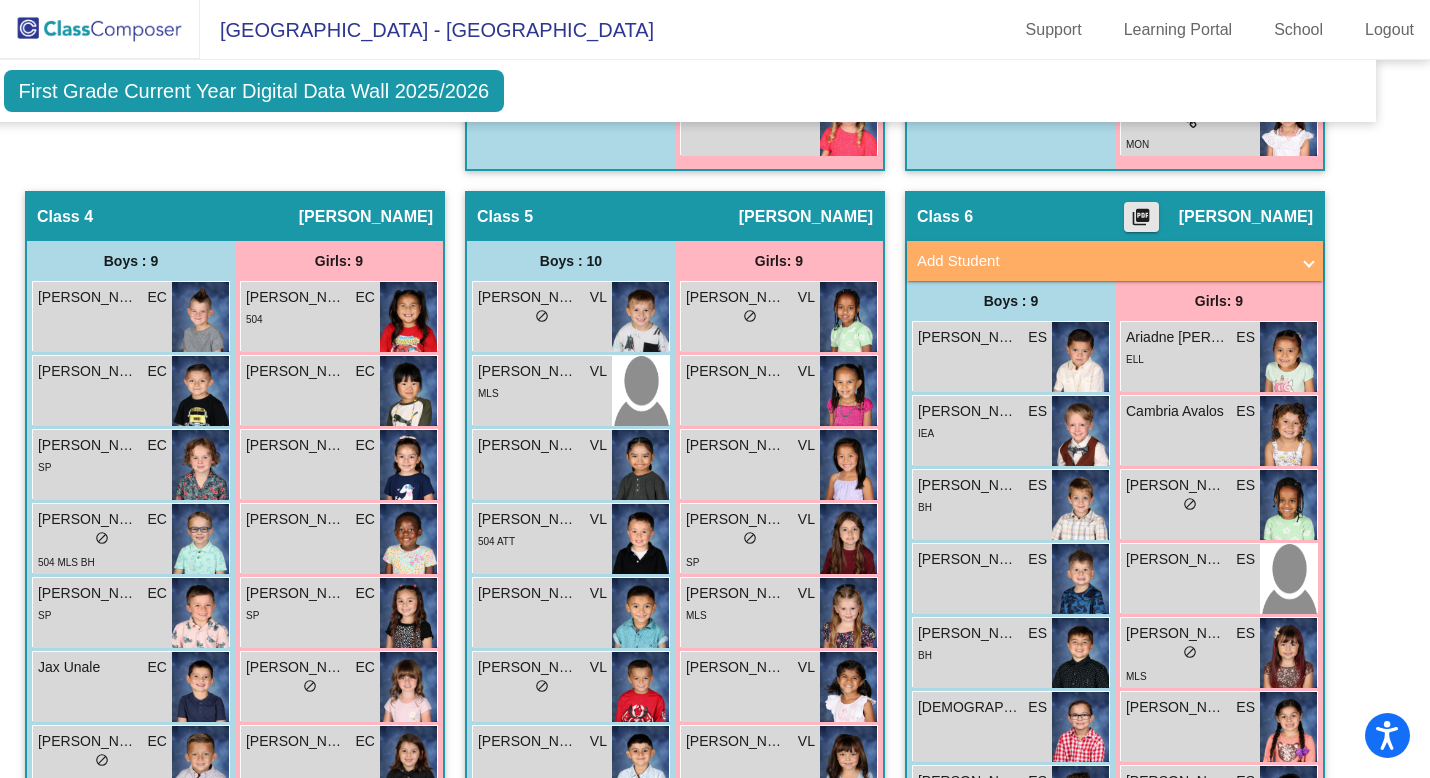click on "picture_as_pdf" 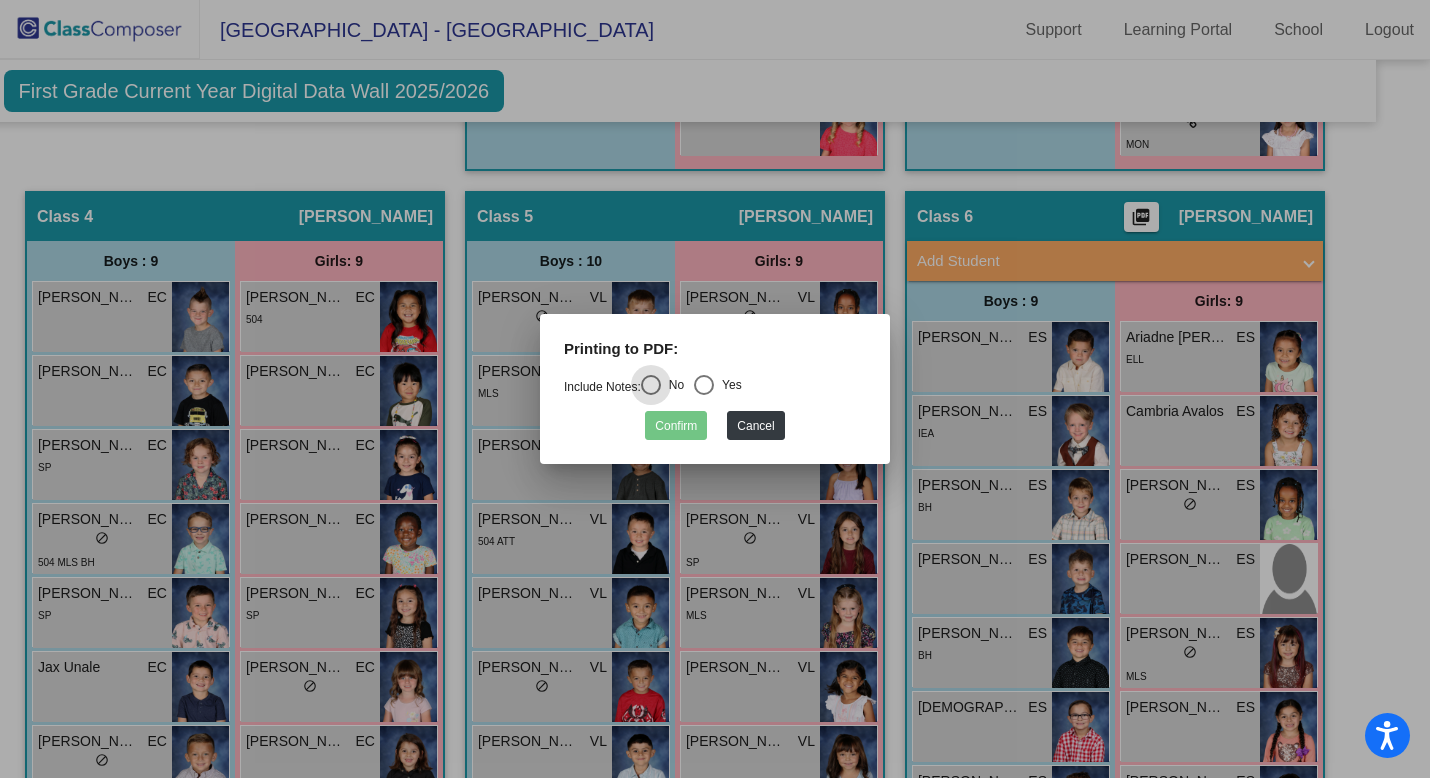 click at bounding box center [704, 385] 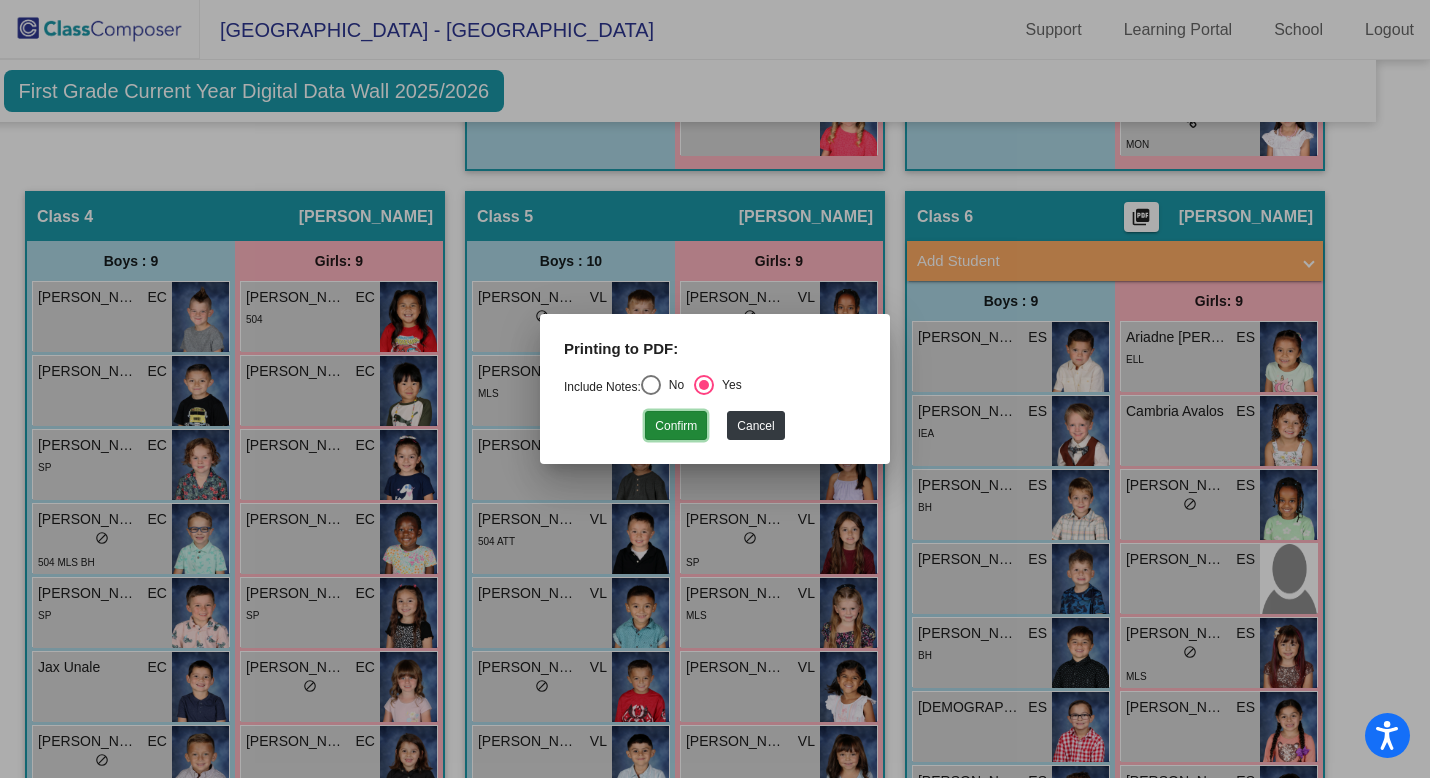 click on "Confirm" at bounding box center (676, 425) 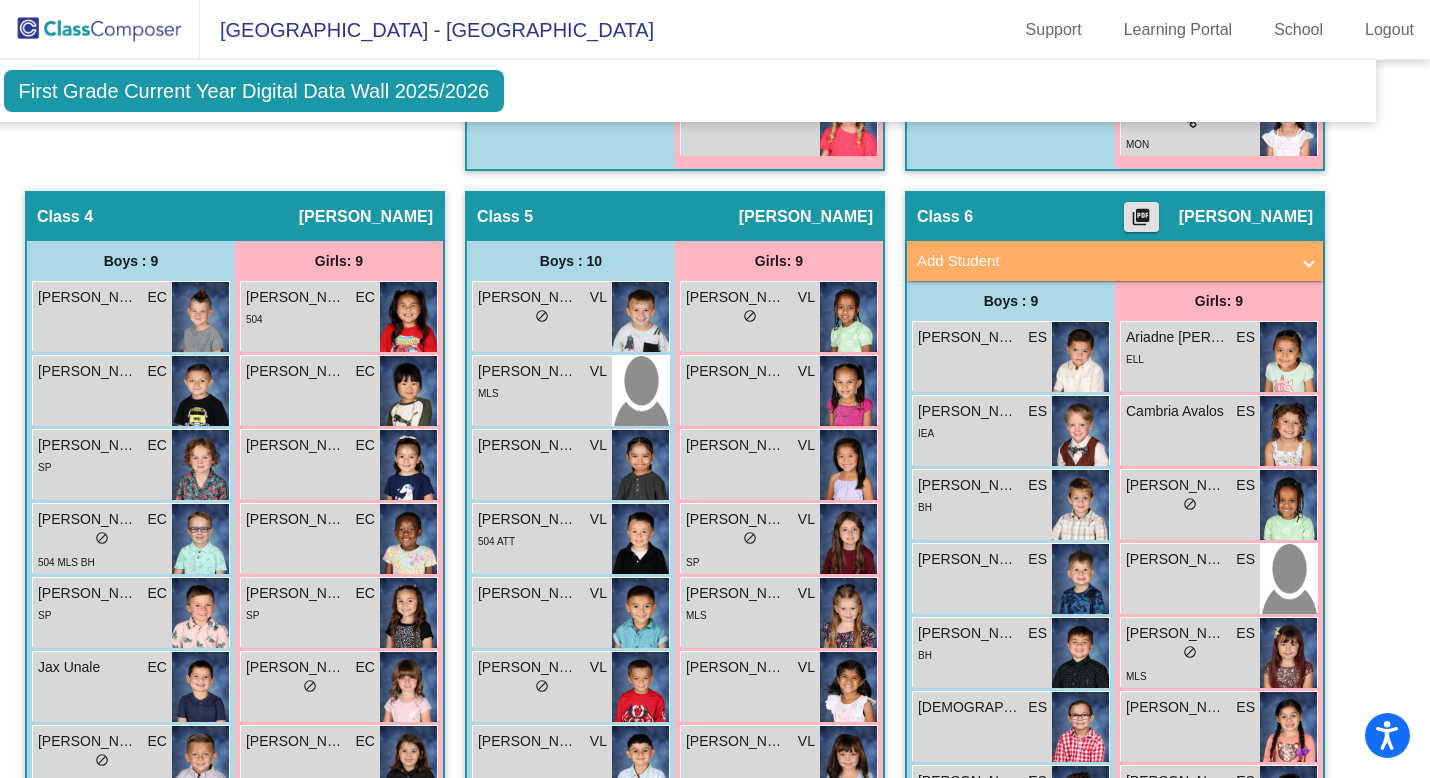 click on "Grade 1 Select Grade  First Grade Current Year Digital Data Wall 2025/2026  Add, Move, or Retain Students Off   On  Incoming   Digital Data Wall    Display Scores for Years:   [DATE] - [DATE]   [DATE] - [DATE]  Grade/Archive Students in Table View   Download   New Small Group   Saved Small Group   Notes   Download Class List   Import Students   New Small Group   Saved Small Group  Display Scores for Years:   [DATE] - [DATE]   [DATE] - [DATE] Display Assessments: MATH IS READ ISM Display Student Picture:    Yes     No  Students Academics Life Skills  Last Teacher  Placement  Identified  Total Boys Girls  Read.   Math   Writ.   Behav.   Work Sk.   EQ   MW   MF   EC   VL   ES   504   MLS   MON   [PERSON_NAME]   SP   IEA   IEB   IEC   IED   XC   INC   GT   SAT   BIP   AIP   ATT  Hallway  visibility_off  0 0 0                 0   0   0   0   0   0   0   0   0   0   0   0   0   0   0   0   0   0   0   0   0   0   0   0   0   0  Class 1  visibility  18 9 9  0.33   0.33   0.33   0.17   0.17   18   0   0   0   0   0   2   0   0  18" 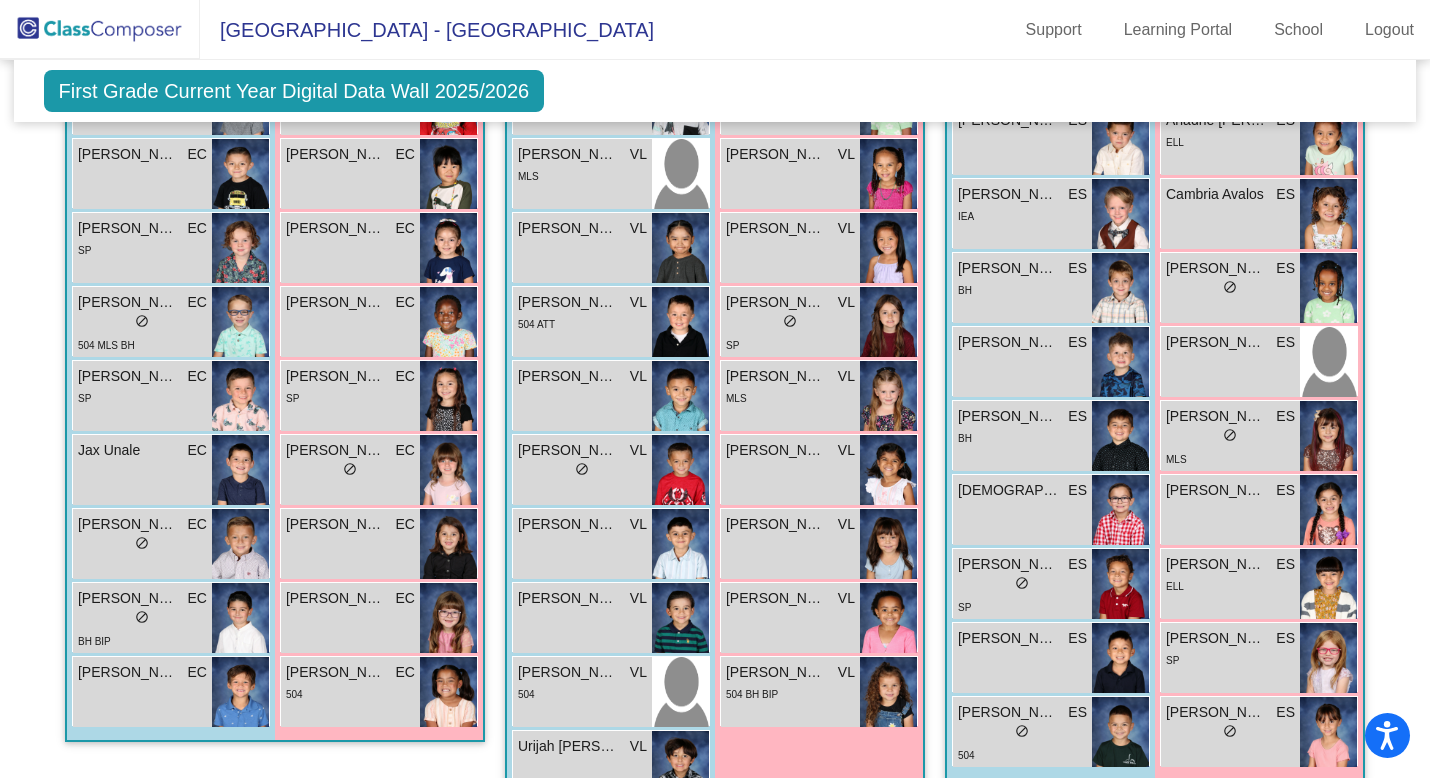 scroll, scrollTop: 1594, scrollLeft: 0, axis: vertical 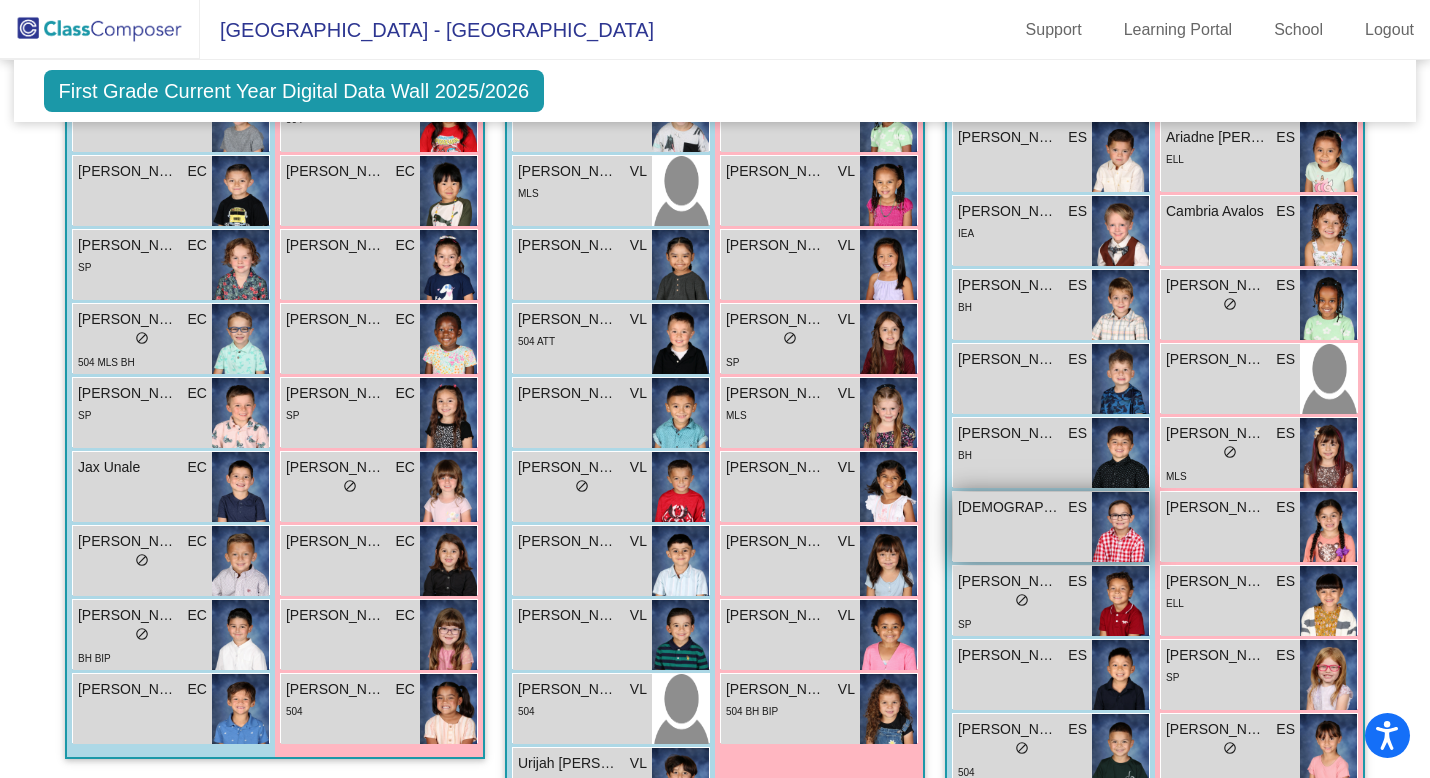 click at bounding box center (1120, 527) 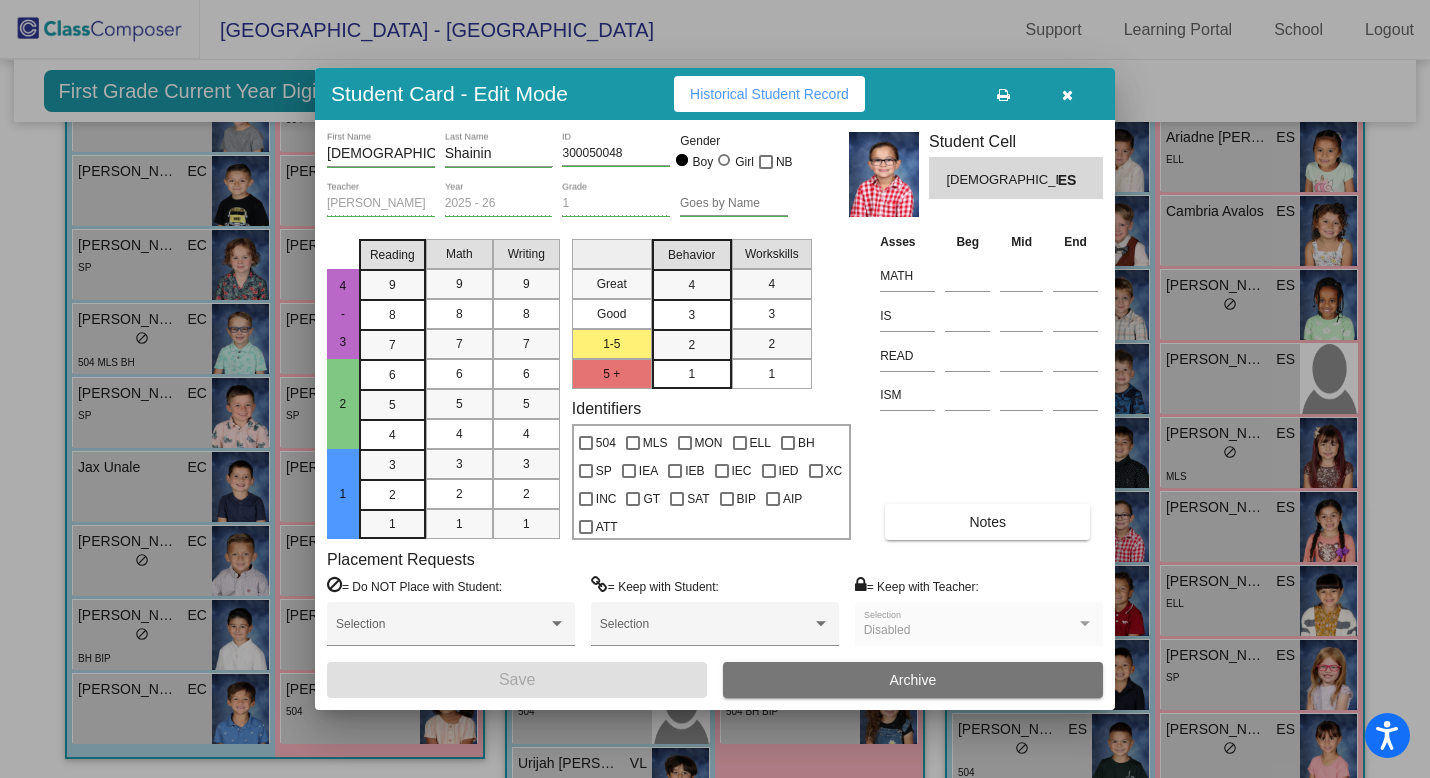 click at bounding box center [1067, 94] 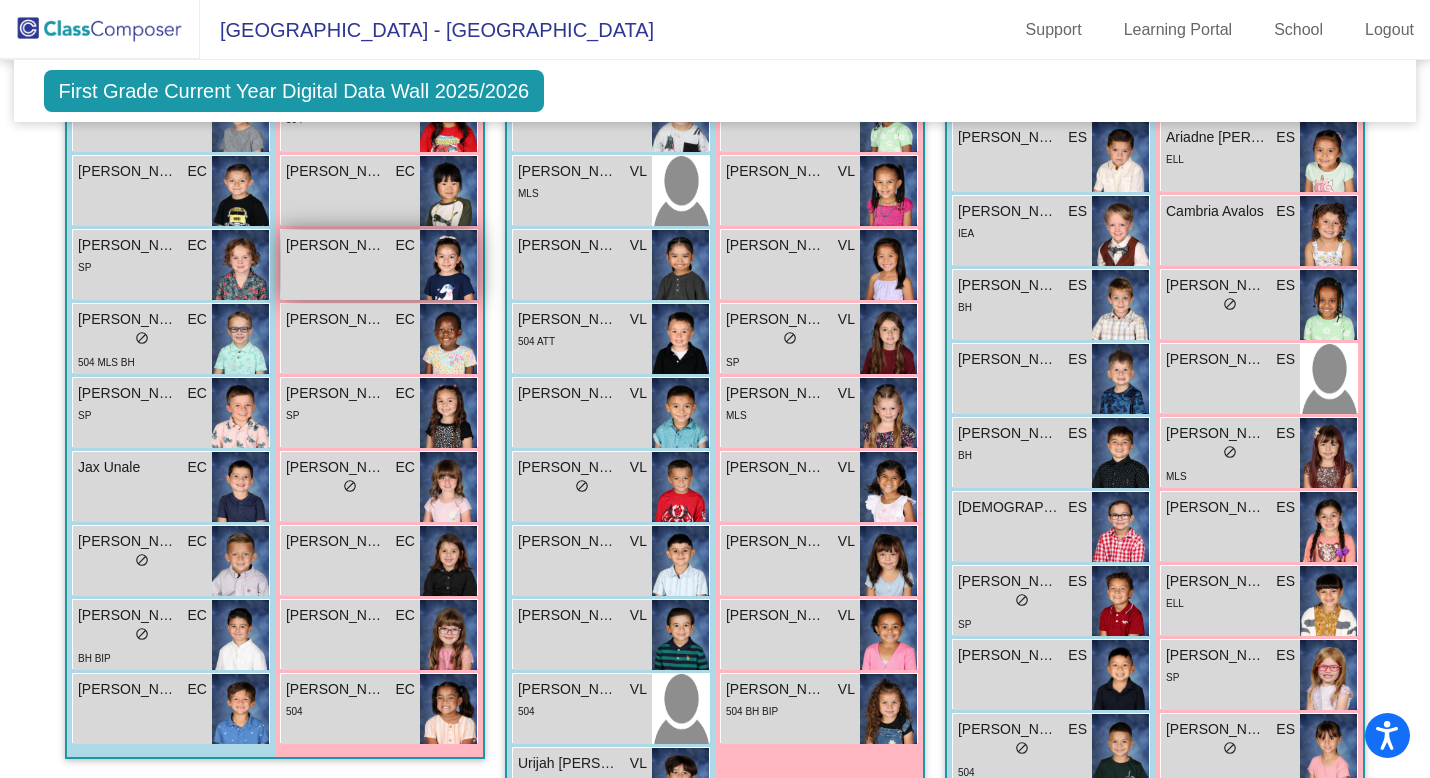 click at bounding box center (448, 265) 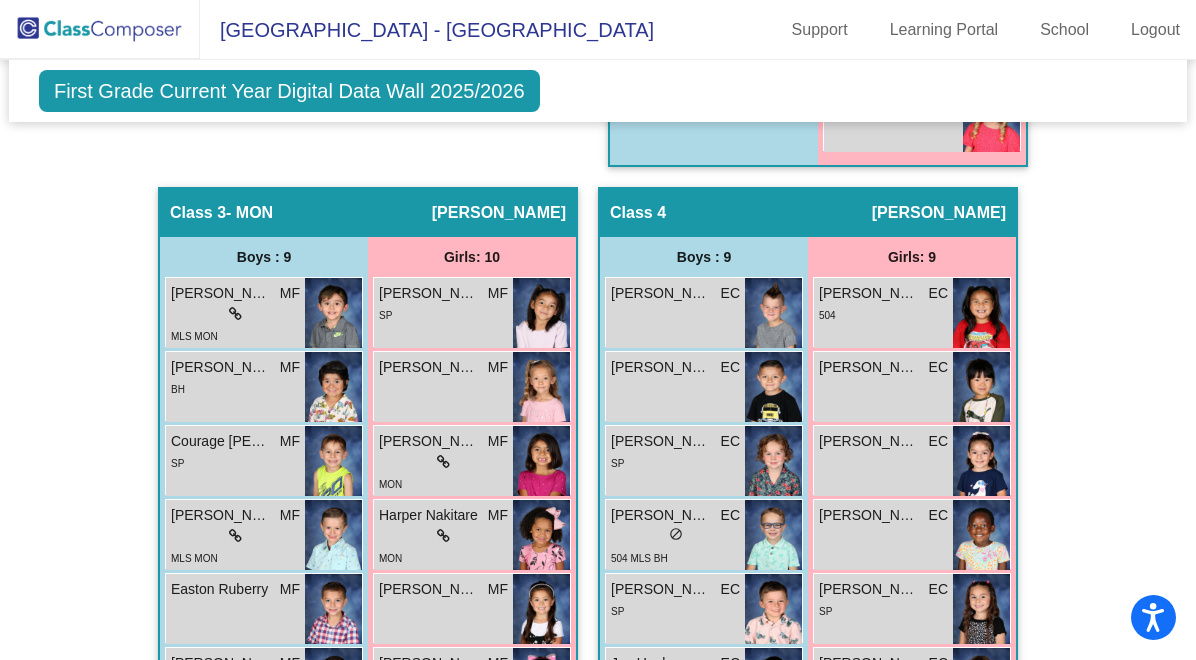 scroll, scrollTop: 1394, scrollLeft: 0, axis: vertical 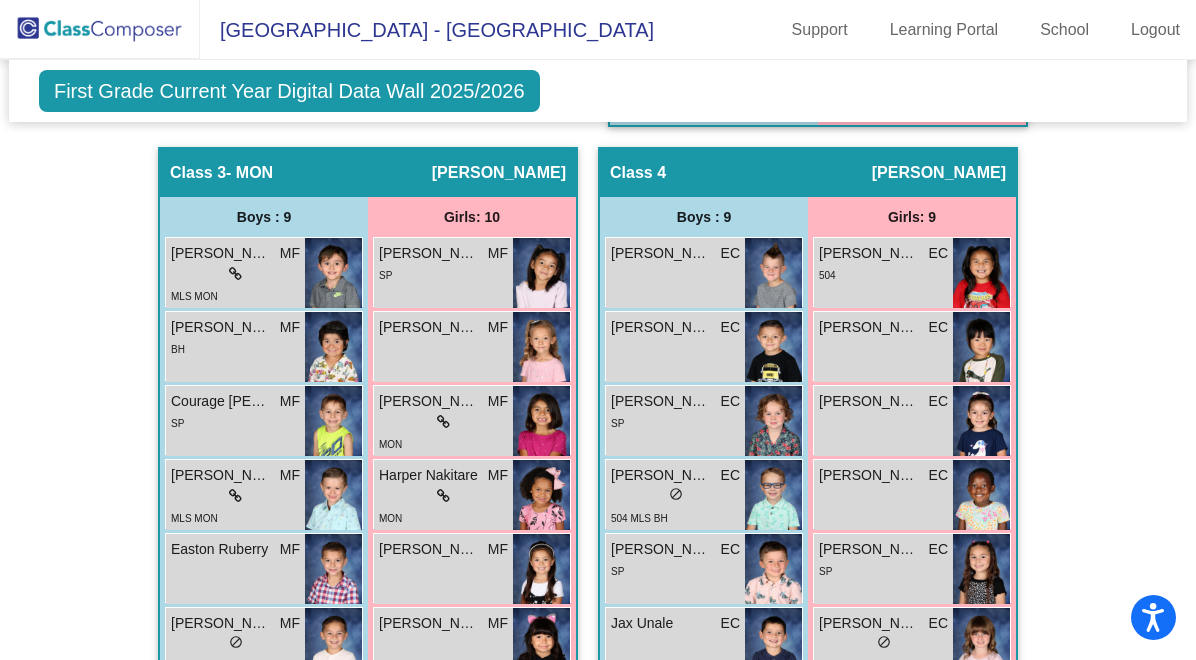 click on "Hallway   - Hallway Class  picture_as_pdf  Add Student  First Name Last Name Student Id  (Recommended)   Boy   Girl   [DEMOGRAPHIC_DATA] Add Close  Boys : 0    No Students   Girls: 0   No Students   Class 1   - [PERSON_NAME]  picture_as_pdf [PERSON_NAME]  Add Student  First Name Last Name Student Id  (Recommended)   Boy   Girl   [DEMOGRAPHIC_DATA] Add Close  Boys : 9  [PERSON_NAME] EQ lock do_not_disturb_alt [PERSON_NAME] EQ lock do_not_disturb_alt IEC INC [PERSON_NAME] EQ lock do_not_disturb_alt [PERSON_NAME] EQ lock do_not_disturb_alt IEC INC [PERSON_NAME] EQ lock do_not_disturb_alt IED INC Orion [PERSON_NAME] EQ lock do_not_disturb_alt MLS [PERSON_NAME] EQ lock do_not_disturb_alt [PERSON_NAME] EQ lock do_not_disturb_alt IEB ATT [PERSON_NAME] EQ lock do_not_disturb_alt Girls: 9 [PERSON_NAME] EQ 6 lock do_not_disturb_alt 3 504 MLS MON ELL Emerald [PERSON_NAME] EQ lock do_not_disturb_alt [PERSON_NAME] EQ lock do_not_disturb_alt Jerelin [PERSON_NAME] EQ lock do_not_disturb_alt ATT [PERSON_NAME] EQ lock do_not_disturb_alt BH IEC INC [PERSON_NAME]" 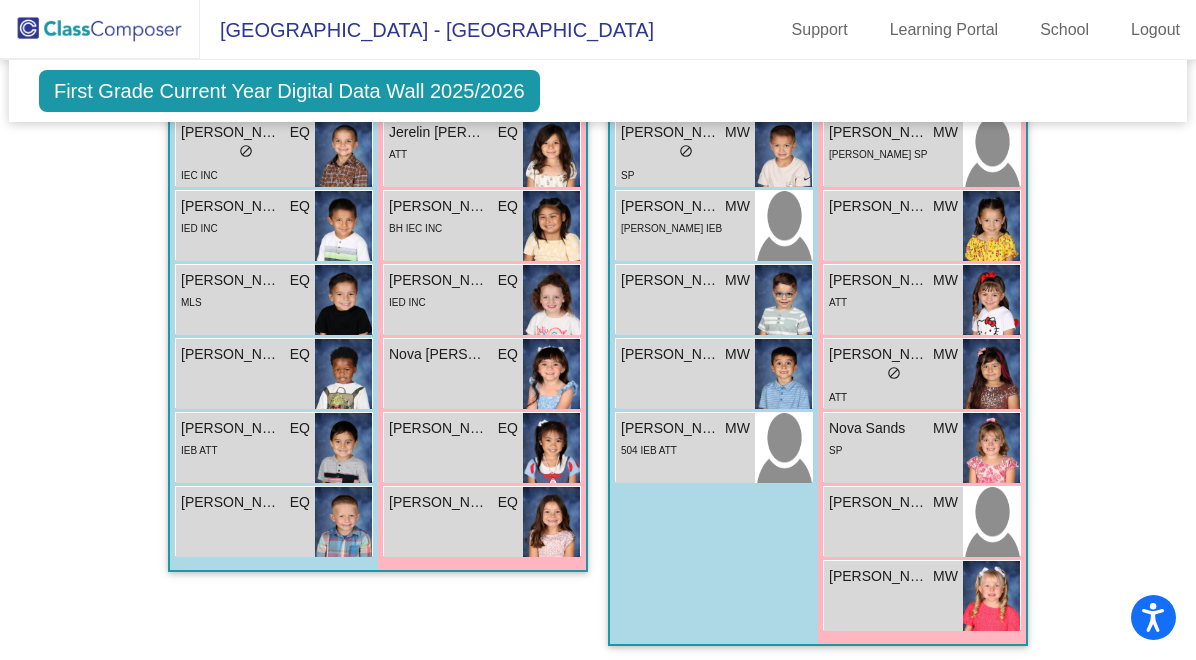 scroll, scrollTop: 874, scrollLeft: 0, axis: vertical 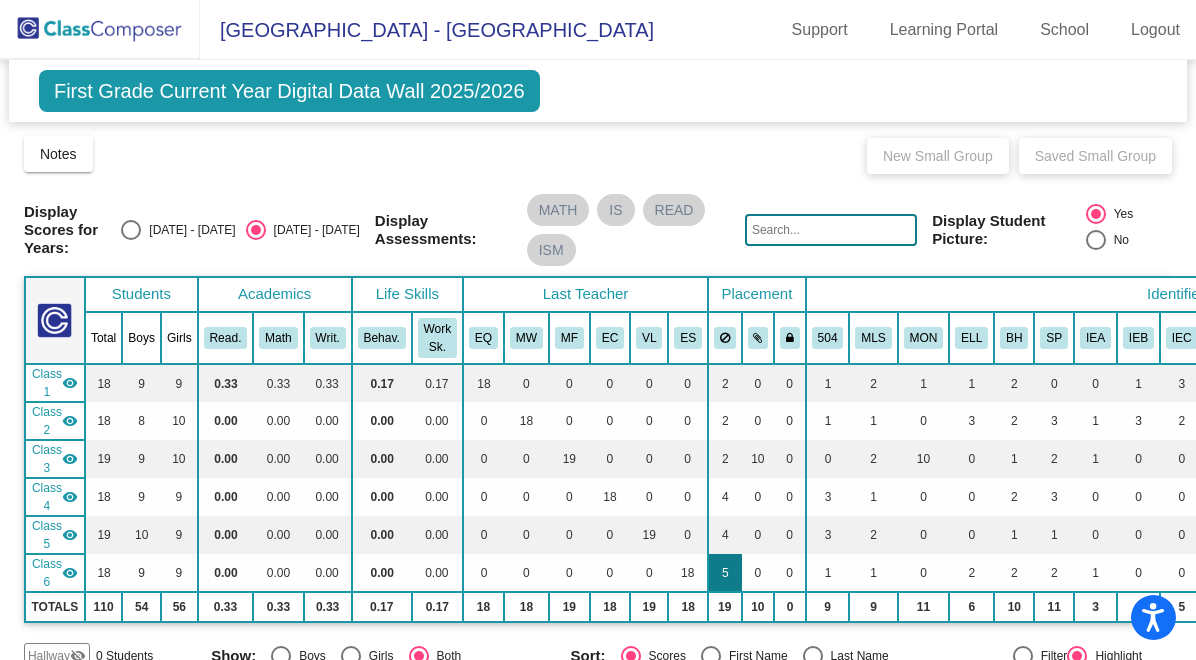 click on "5" 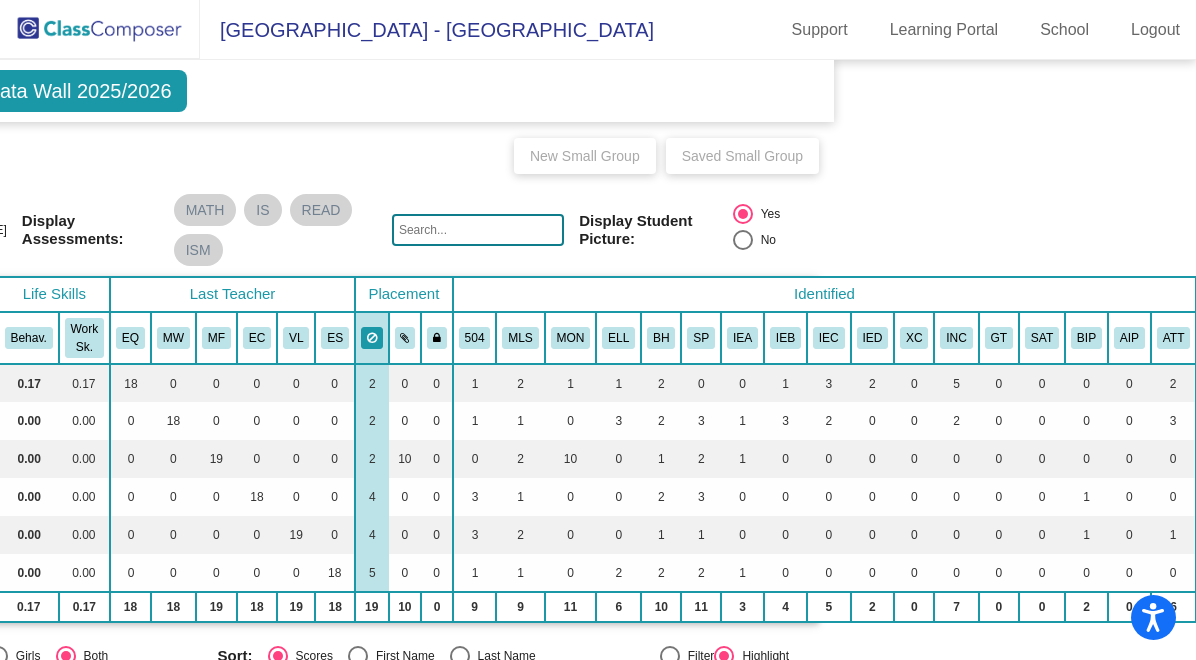 scroll, scrollTop: 0, scrollLeft: 364, axis: horizontal 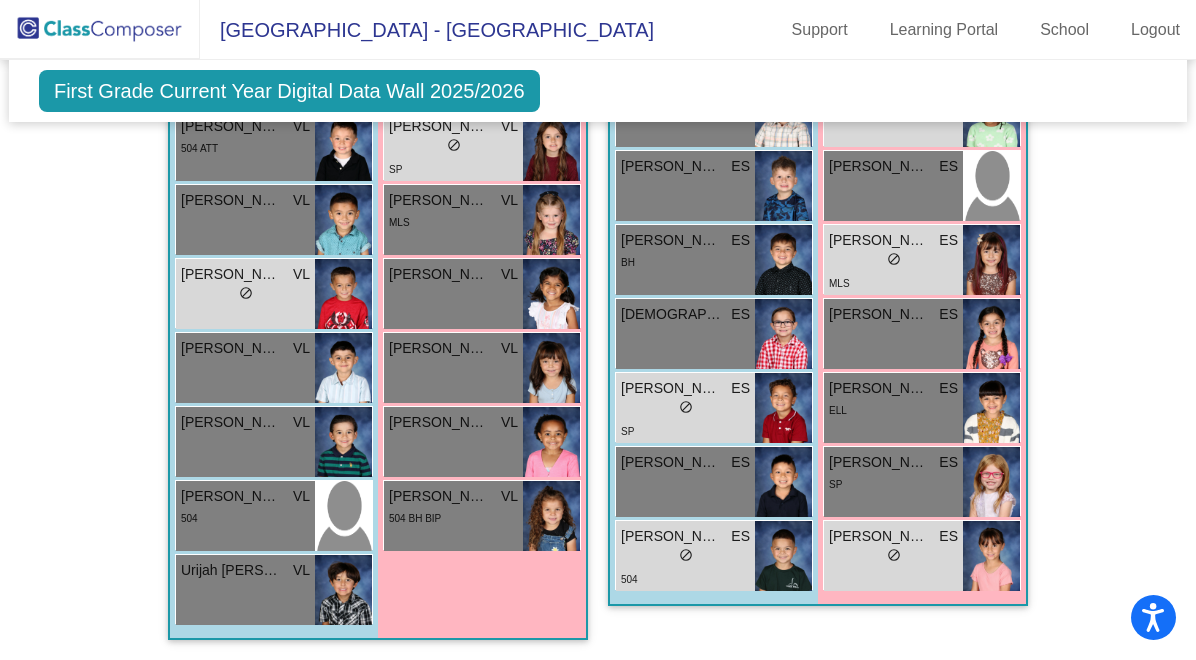 click on "Hallway   - Hallway Class  picture_as_pdf  Add Student  First Name Last Name Student Id  (Recommended)   Boy   Girl   [DEMOGRAPHIC_DATA] Add Close  Boys : 0    No Students   Girls: 0   No Students   Class 1   - [PERSON_NAME]  picture_as_pdf [PERSON_NAME]  Add Student  First Name Last Name Student Id  (Recommended)   Boy   Girl   [DEMOGRAPHIC_DATA] Add Close  Boys : 9  [PERSON_NAME] EQ lock do_not_disturb_alt [PERSON_NAME] EQ lock do_not_disturb_alt IEC INC [PERSON_NAME] EQ lock do_not_disturb_alt [PERSON_NAME] EQ lock do_not_disturb_alt IEC INC [PERSON_NAME] EQ lock do_not_disturb_alt IED INC Orion [PERSON_NAME] EQ lock do_not_disturb_alt MLS [PERSON_NAME] EQ lock do_not_disturb_alt [PERSON_NAME] EQ lock do_not_disturb_alt IEB ATT [PERSON_NAME] EQ lock do_not_disturb_alt Girls: 9 [PERSON_NAME] EQ 6 lock do_not_disturb_alt 3 504 MLS MON ELL Emerald [PERSON_NAME] EQ lock do_not_disturb_alt [PERSON_NAME] EQ lock do_not_disturb_alt Jerelin [PERSON_NAME] EQ lock do_not_disturb_alt ATT [PERSON_NAME] EQ lock do_not_disturb_alt BH IEC INC [PERSON_NAME]" 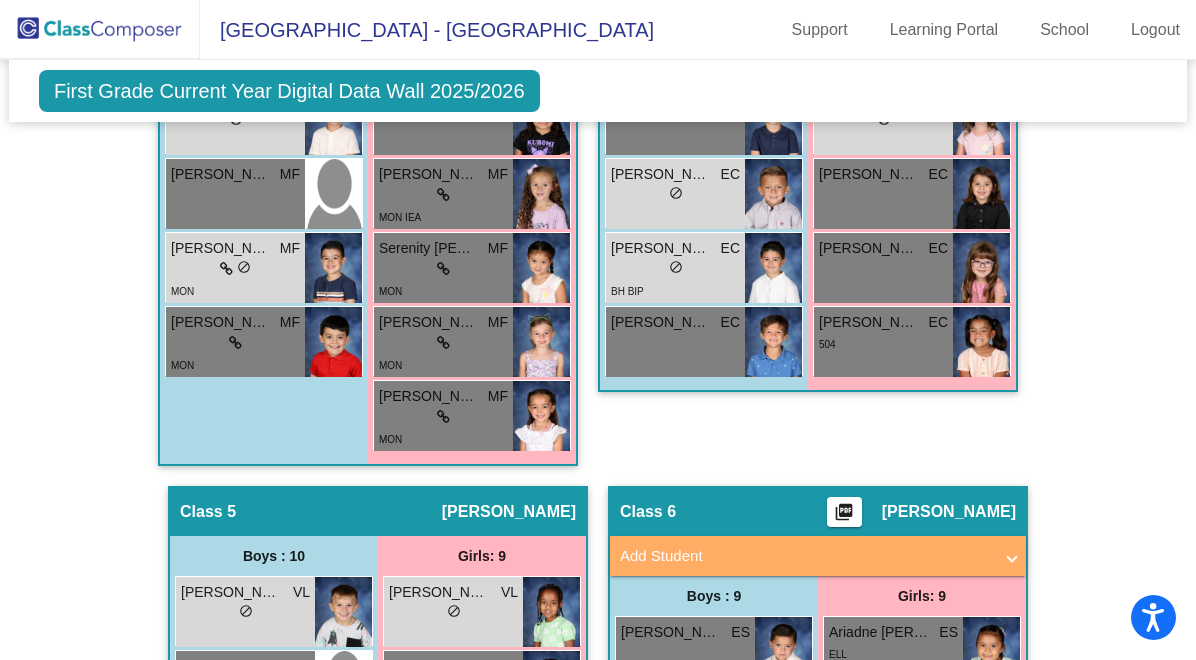 scroll, scrollTop: 1894, scrollLeft: 0, axis: vertical 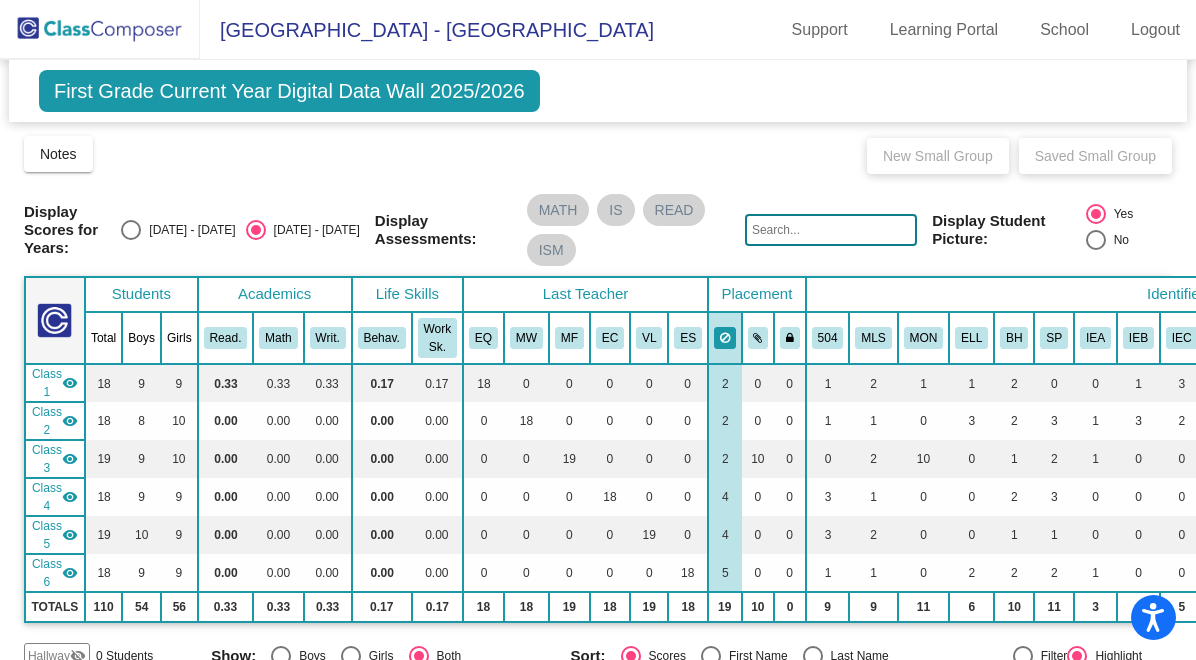 click 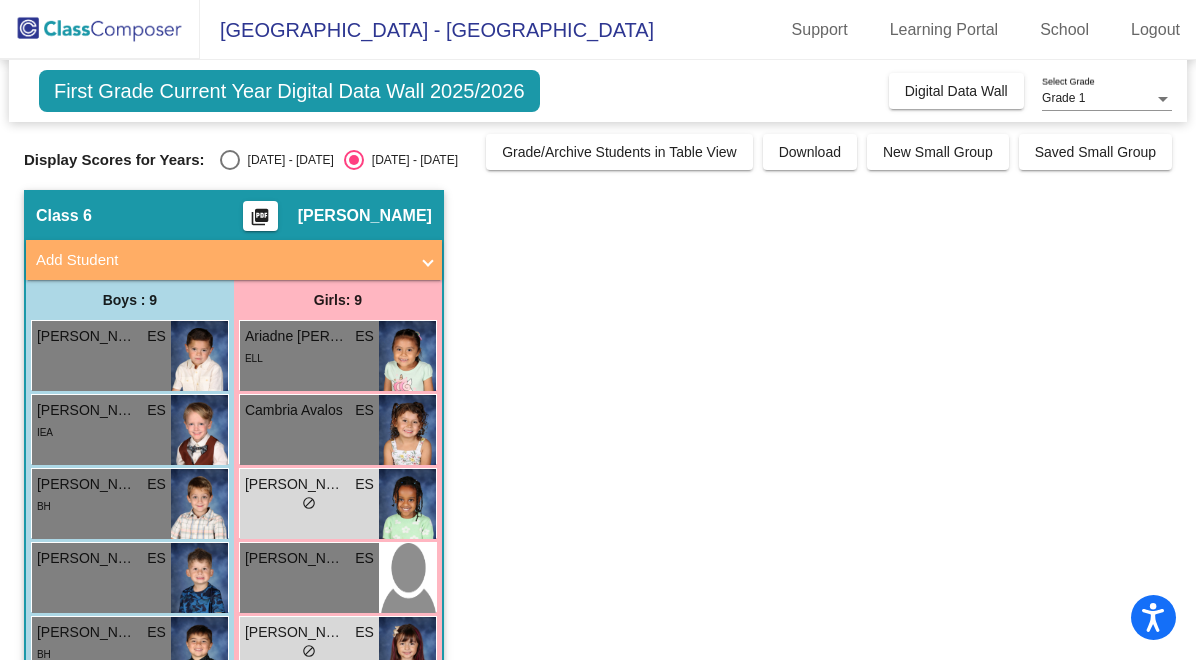 click on "Class 6    picture_as_pdf [PERSON_NAME]  Add Student  First Name Last Name Student Id  (Recommended)   Boy   Girl   [DEMOGRAPHIC_DATA] Add Close  Boys : 9  [PERSON_NAME] ES lock do_not_disturb_alt [PERSON_NAME] ES lock do_not_disturb_alt [PERSON_NAME] ES lock do_not_disturb_alt [PERSON_NAME] [PERSON_NAME] lock do_not_disturb_alt [PERSON_NAME] ES lock do_not_disturb_alt BH [PERSON_NAME] ES lock do_not_disturb_alt [PERSON_NAME] ES lock do_not_disturb_alt [PERSON_NAME] [PERSON_NAME] lock do_not_disturb_alt [PERSON_NAME] ES lock do_not_disturb_alt 504 Girls: 9 Ariadne [PERSON_NAME] [PERSON_NAME] lock do_not_disturb_alt ELL Cambria [PERSON_NAME] lock do_not_disturb_alt [PERSON_NAME] ES lock do_not_disturb_alt [PERSON_NAME] ES lock do_not_disturb_alt Khloe [PERSON_NAME] ES lock do_not_disturb_alt MLS [PERSON_NAME] ES lock do_not_disturb_alt [PERSON_NAME] ES lock do_not_disturb_alt ELL [PERSON_NAME] ES lock do_not_disturb_alt [PERSON_NAME] [PERSON_NAME] lock do_not_disturb_alt" 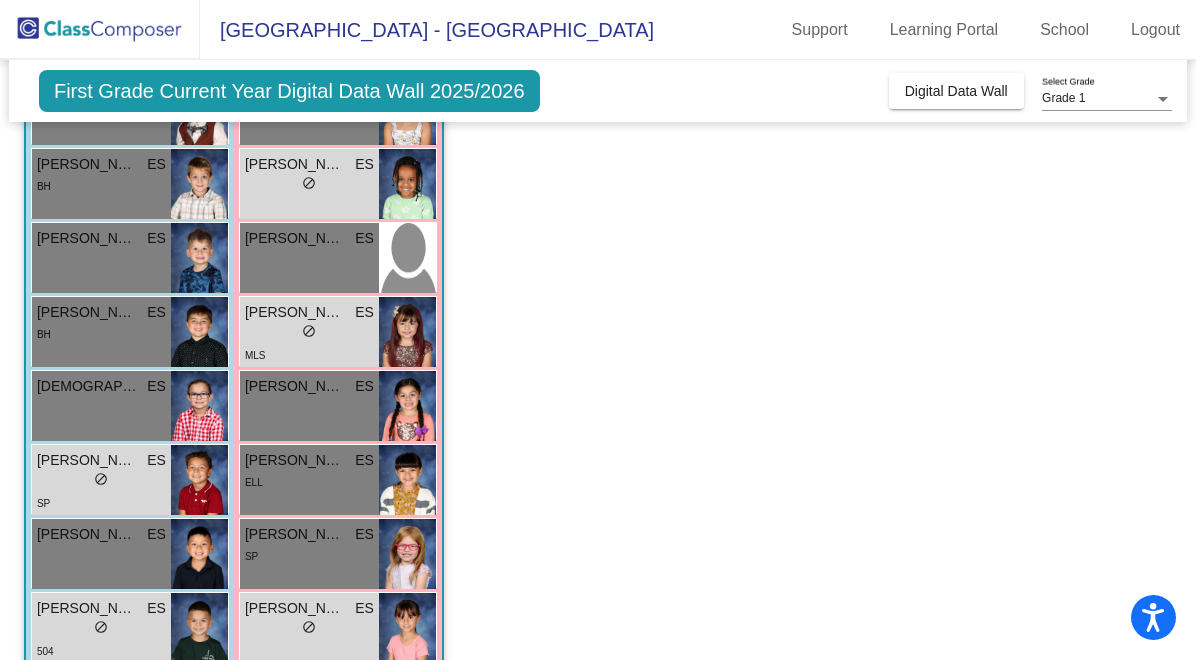scroll, scrollTop: 358, scrollLeft: 0, axis: vertical 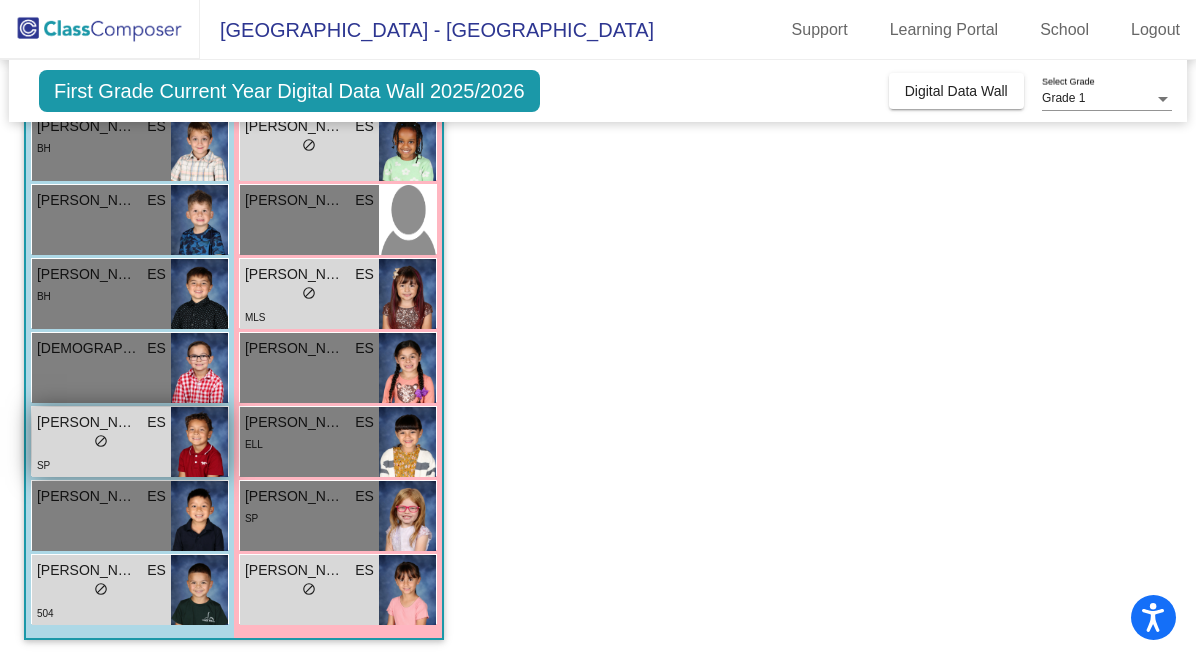 click at bounding box center (199, 442) 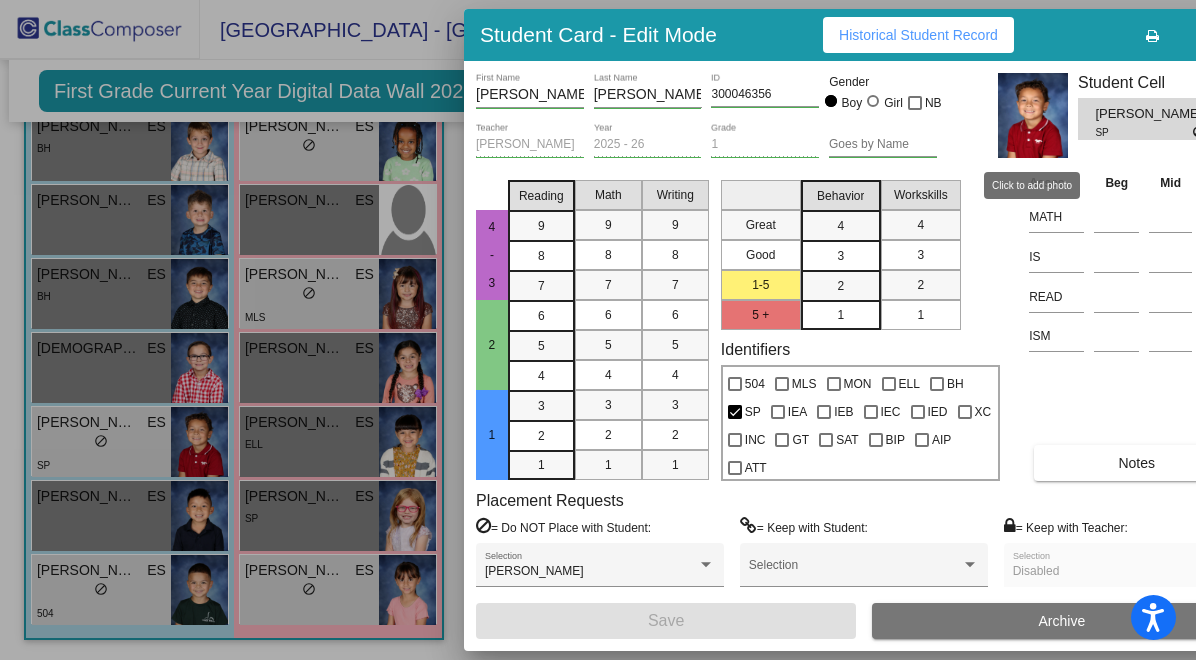 click at bounding box center [1033, 115] 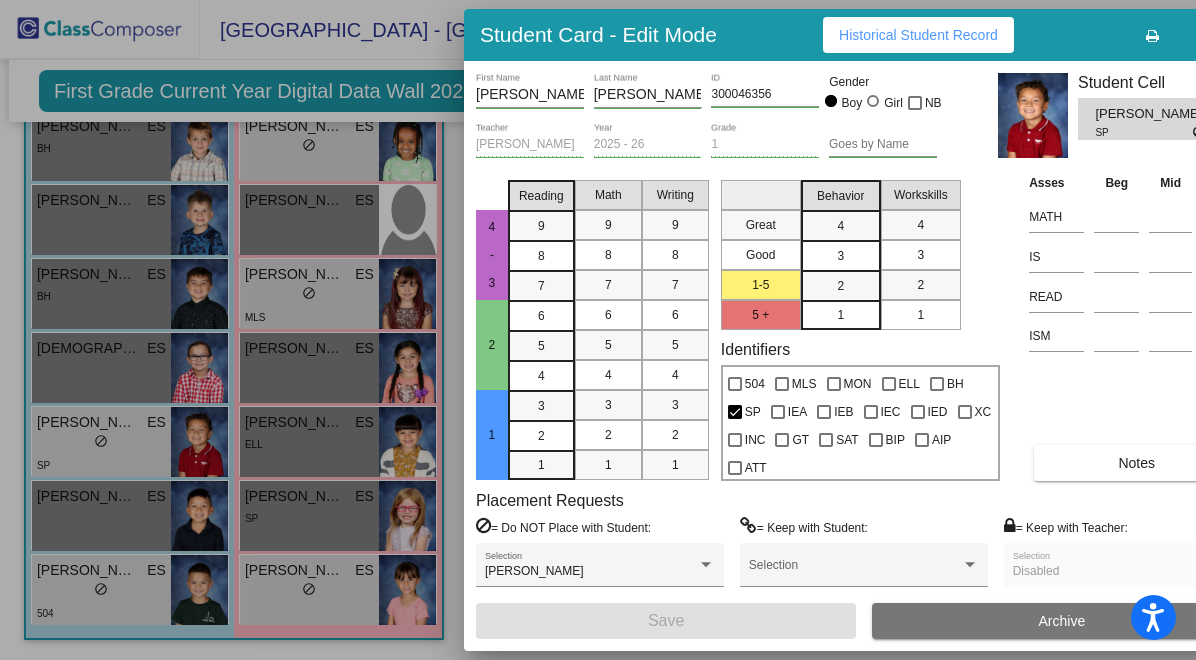click at bounding box center [598, 330] 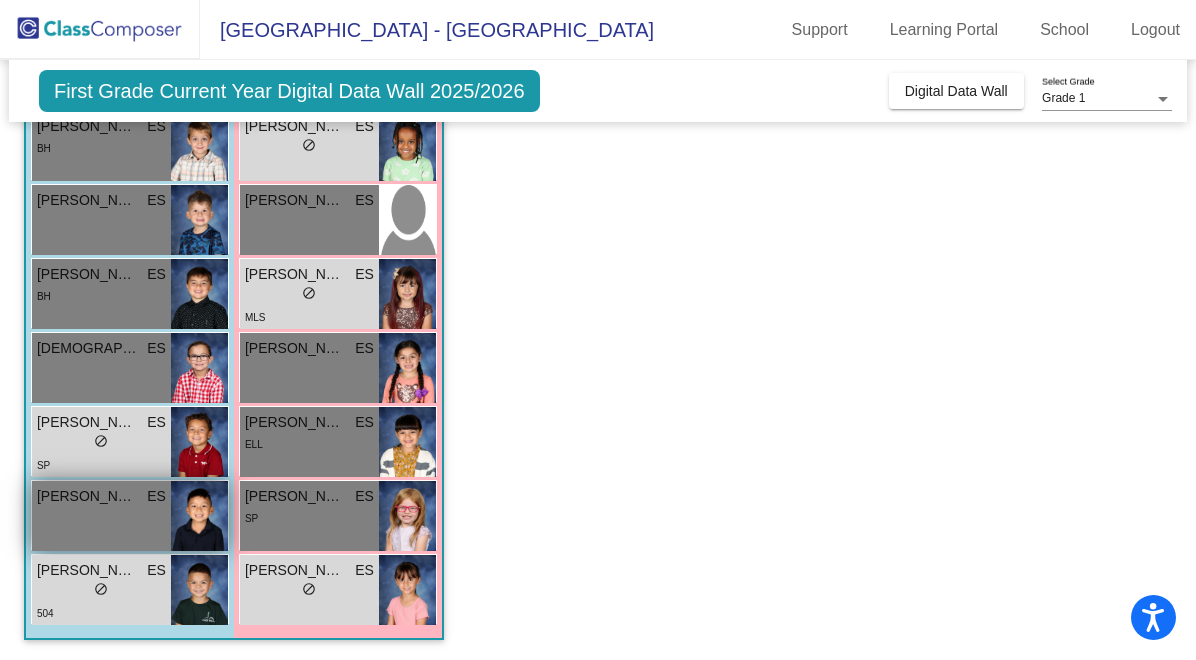 click on "[PERSON_NAME] ES lock do_not_disturb_alt" at bounding box center [101, 516] 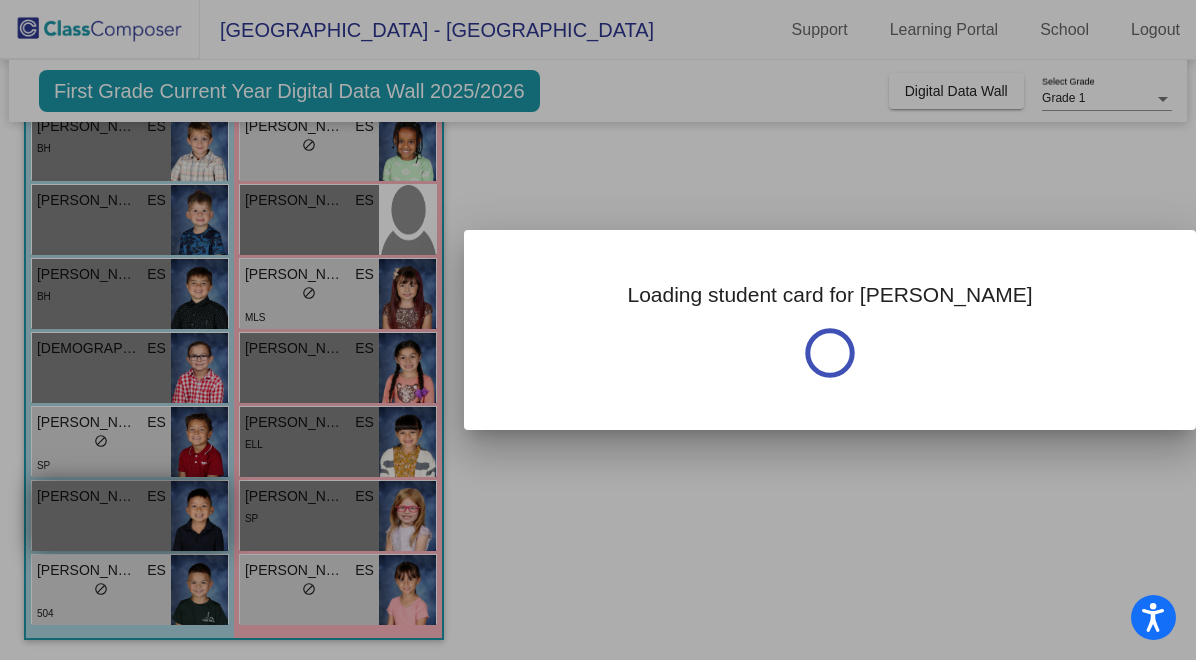 click at bounding box center [598, 330] 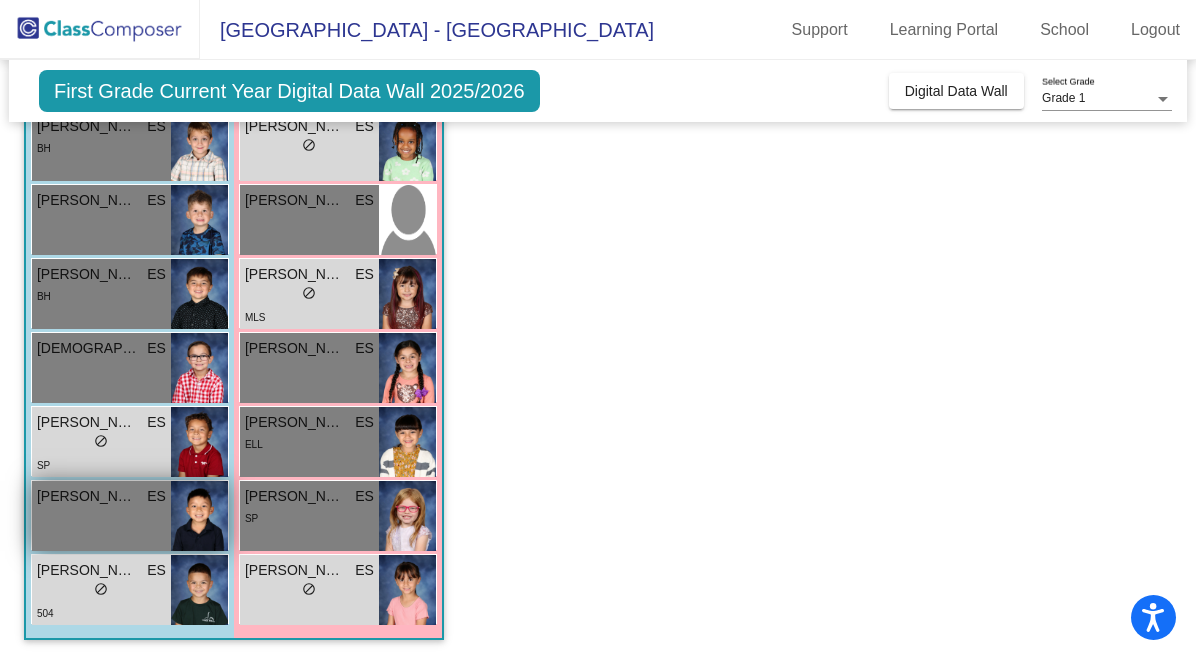click on "[PERSON_NAME] ES lock do_not_disturb_alt" at bounding box center [101, 516] 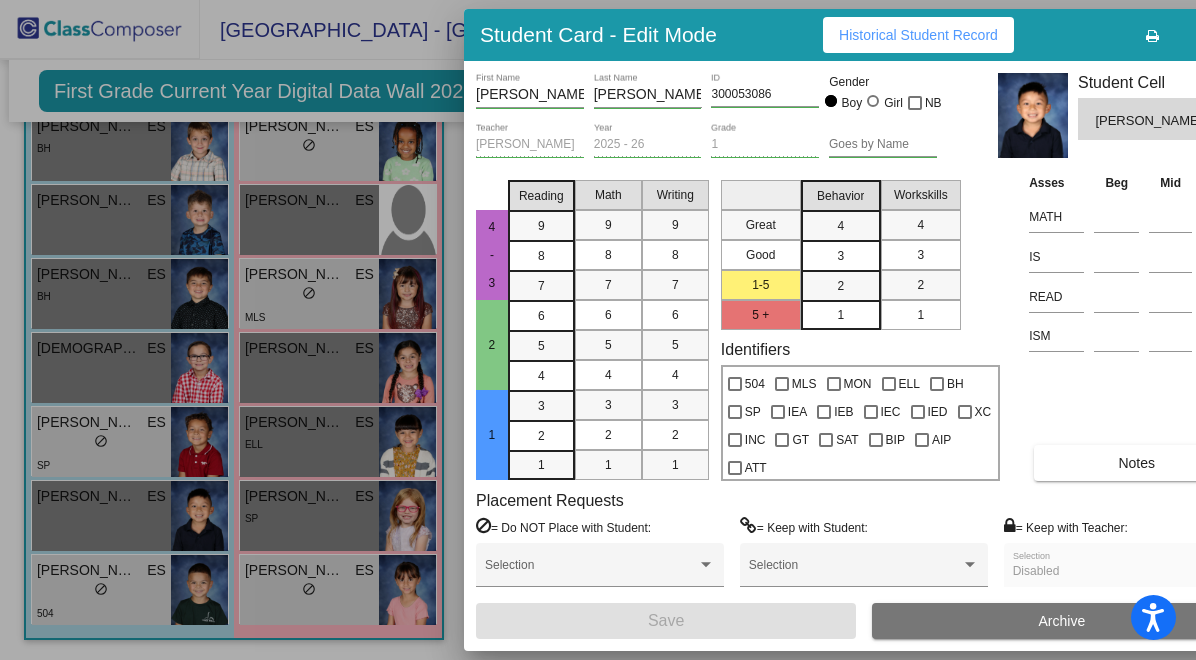click at bounding box center (598, 330) 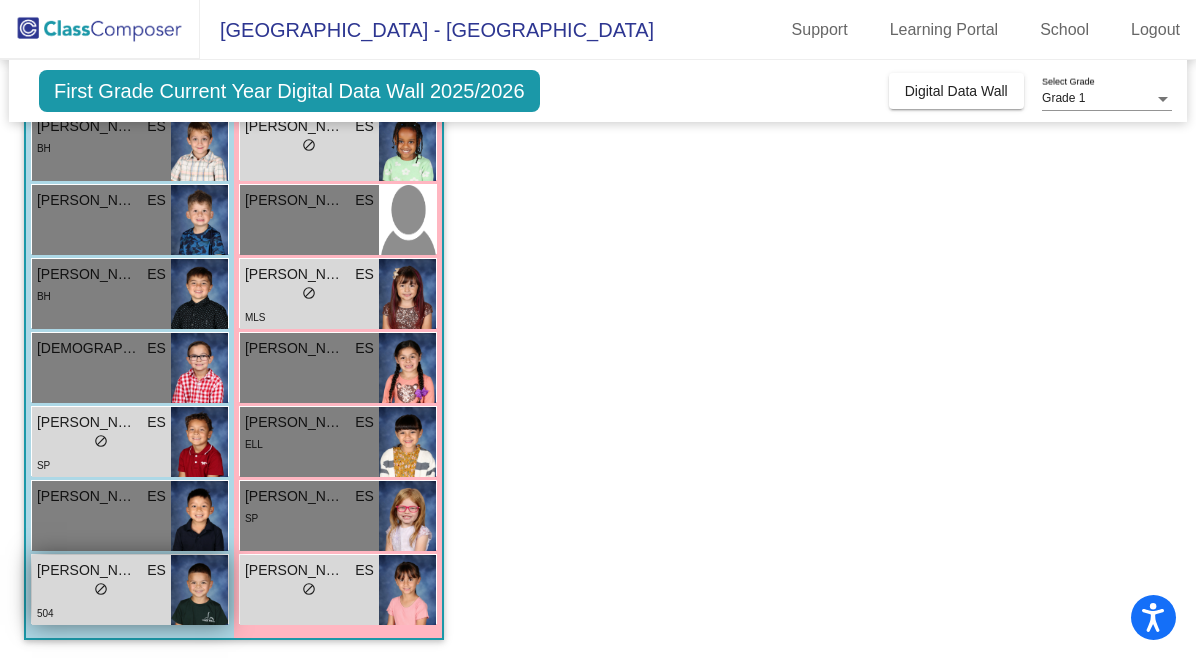 click on "[PERSON_NAME]" at bounding box center [87, 570] 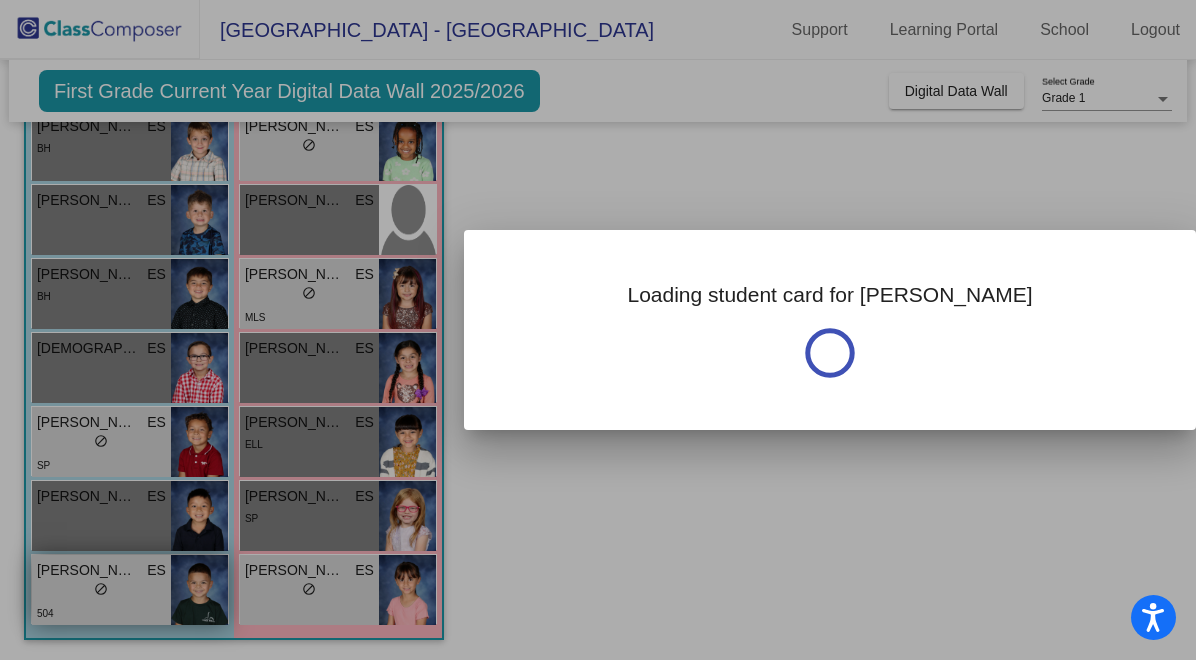 click at bounding box center (598, 330) 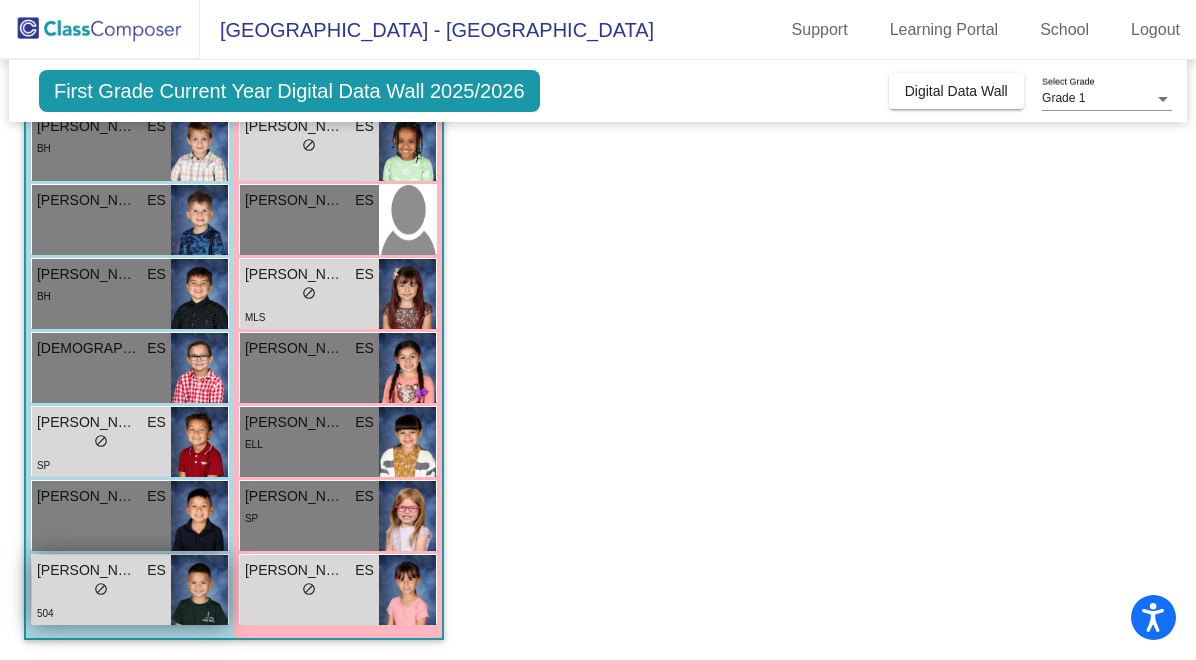 click on "[PERSON_NAME]" at bounding box center [87, 570] 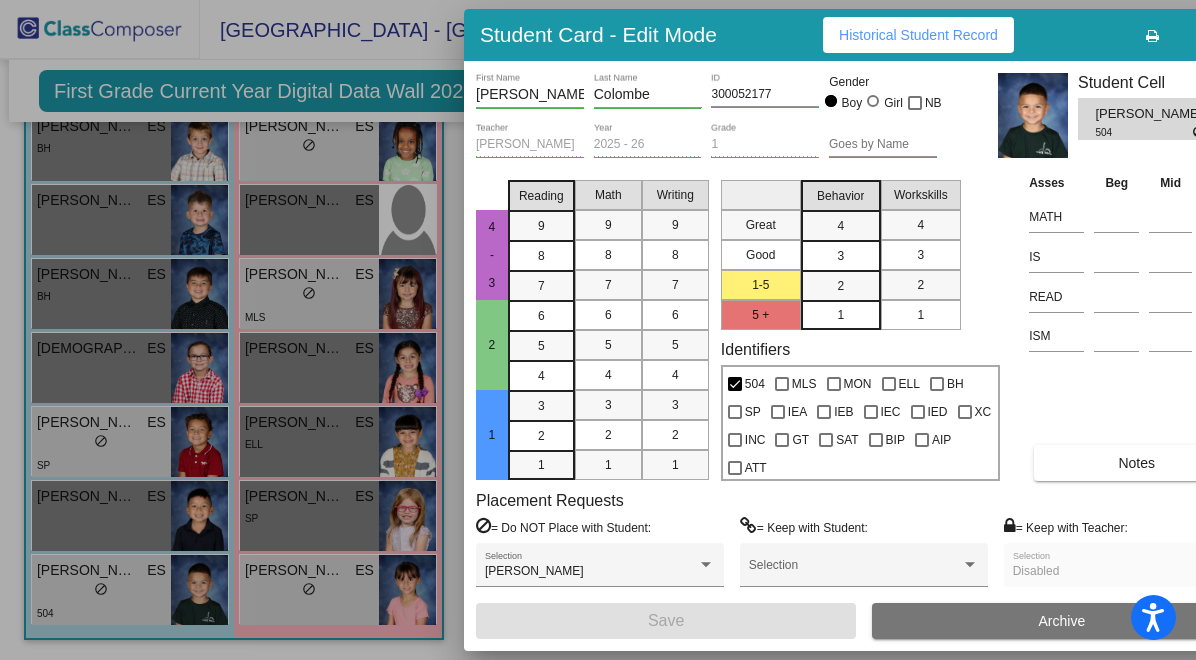 click at bounding box center (598, 330) 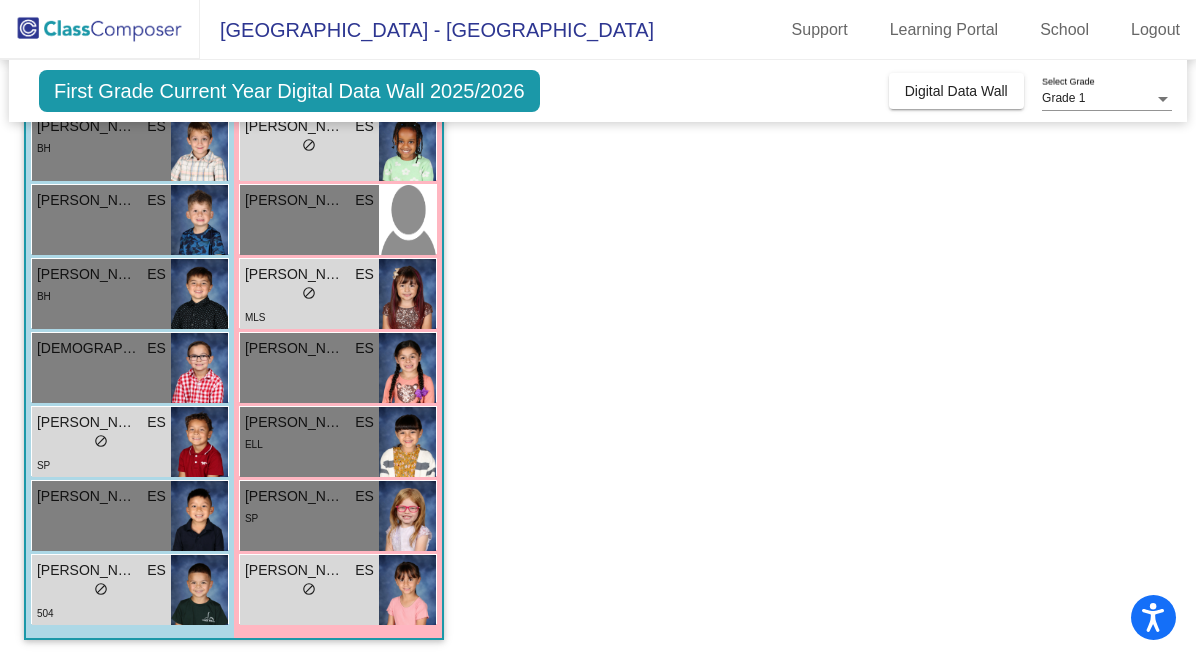 click on "Class 6    picture_as_pdf [PERSON_NAME]  Add Student  First Name Last Name Student Id  (Recommended)   Boy   Girl   [DEMOGRAPHIC_DATA] Add Close  Boys : 9  [PERSON_NAME] ES lock do_not_disturb_alt [PERSON_NAME] ES lock do_not_disturb_alt [PERSON_NAME] ES lock do_not_disturb_alt [PERSON_NAME] [PERSON_NAME] lock do_not_disturb_alt [PERSON_NAME] ES lock do_not_disturb_alt BH [PERSON_NAME] ES lock do_not_disturb_alt [PERSON_NAME] ES lock do_not_disturb_alt [PERSON_NAME] [PERSON_NAME] lock do_not_disturb_alt [PERSON_NAME] ES lock do_not_disturb_alt 504 Girls: 9 Ariadne [PERSON_NAME] [PERSON_NAME] lock do_not_disturb_alt ELL Cambria [PERSON_NAME] lock do_not_disturb_alt [PERSON_NAME] ES lock do_not_disturb_alt [PERSON_NAME] ES lock do_not_disturb_alt Khloe [PERSON_NAME] ES lock do_not_disturb_alt MLS [PERSON_NAME] ES lock do_not_disturb_alt [PERSON_NAME] ES lock do_not_disturb_alt ELL [PERSON_NAME] ES lock do_not_disturb_alt [PERSON_NAME] [PERSON_NAME] lock do_not_disturb_alt" 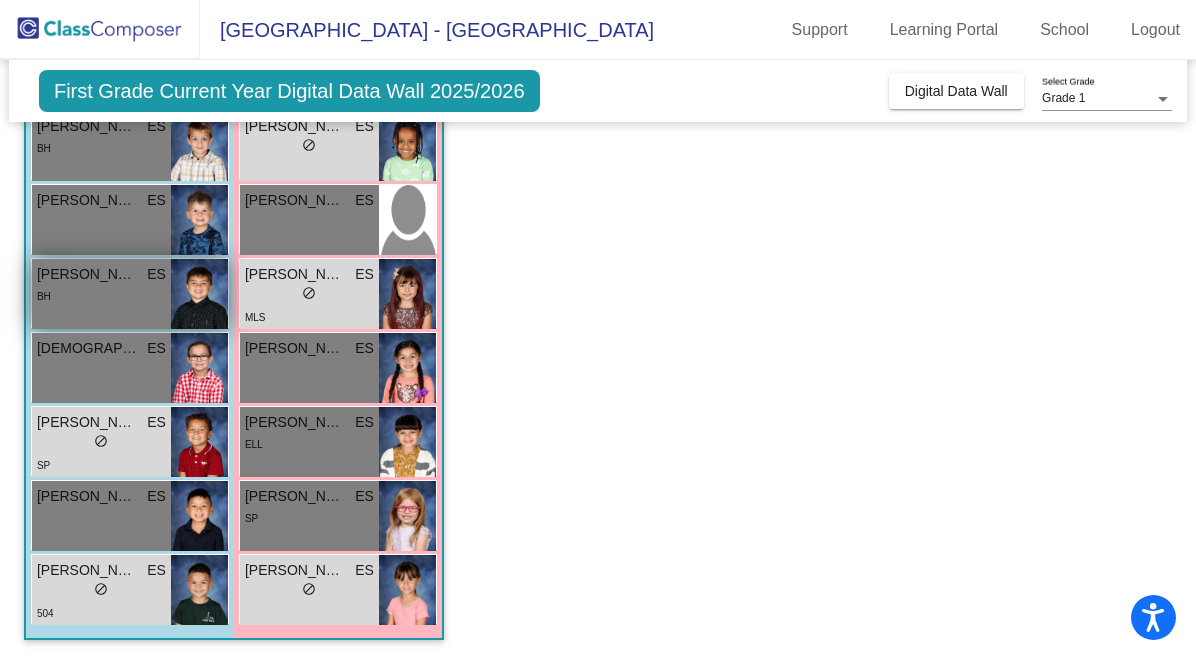 click on "[PERSON_NAME]" at bounding box center (87, 274) 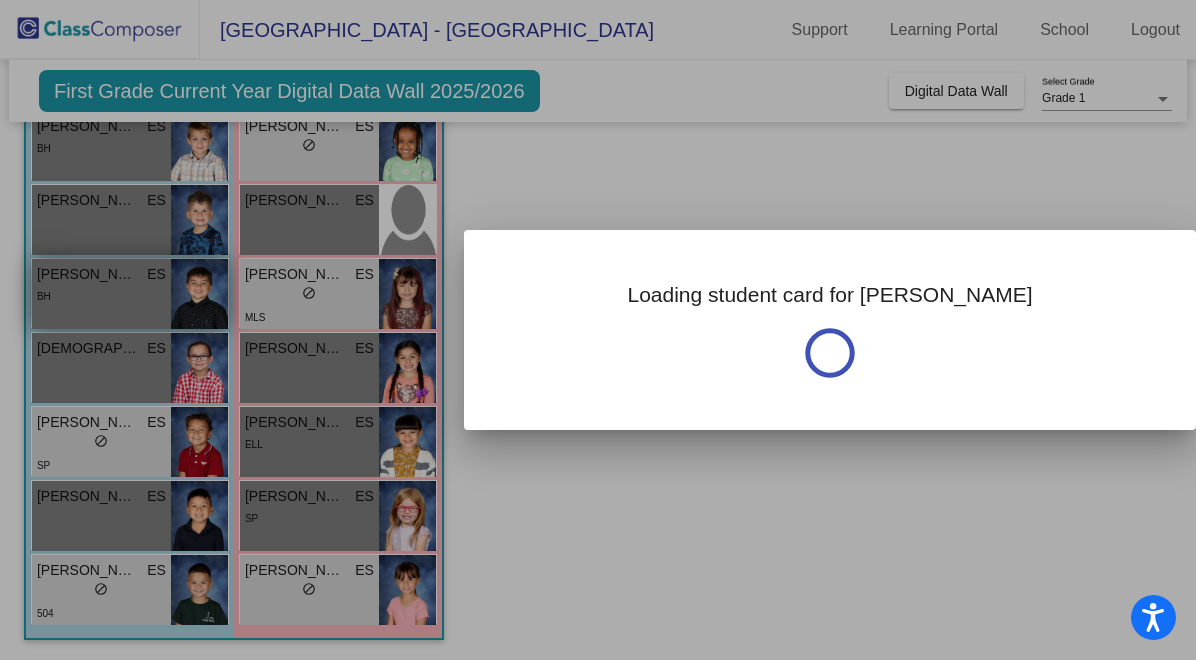 click at bounding box center (598, 330) 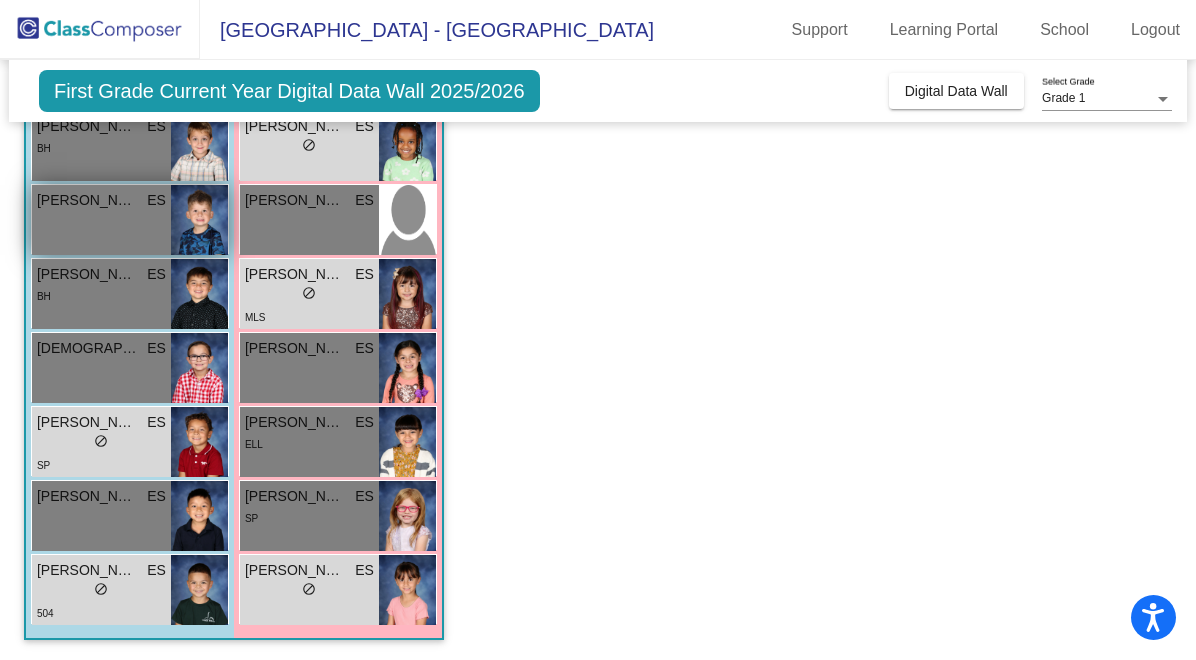 click on "[PERSON_NAME] ES lock do_not_disturb_alt" at bounding box center [101, 220] 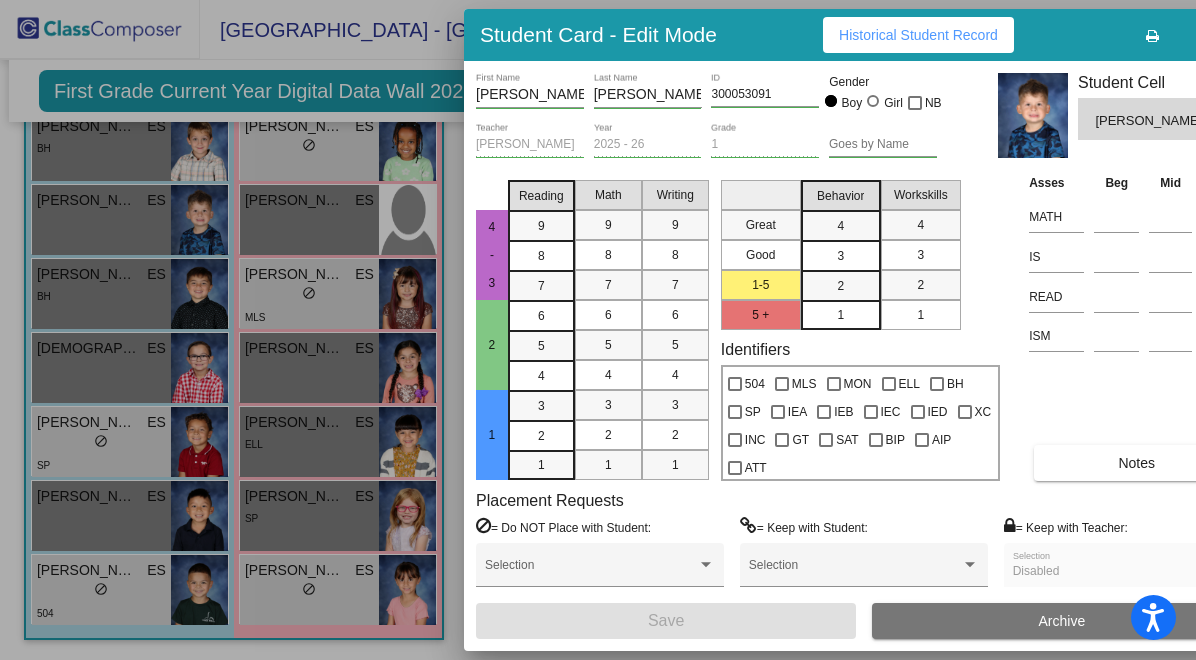 click at bounding box center (598, 330) 